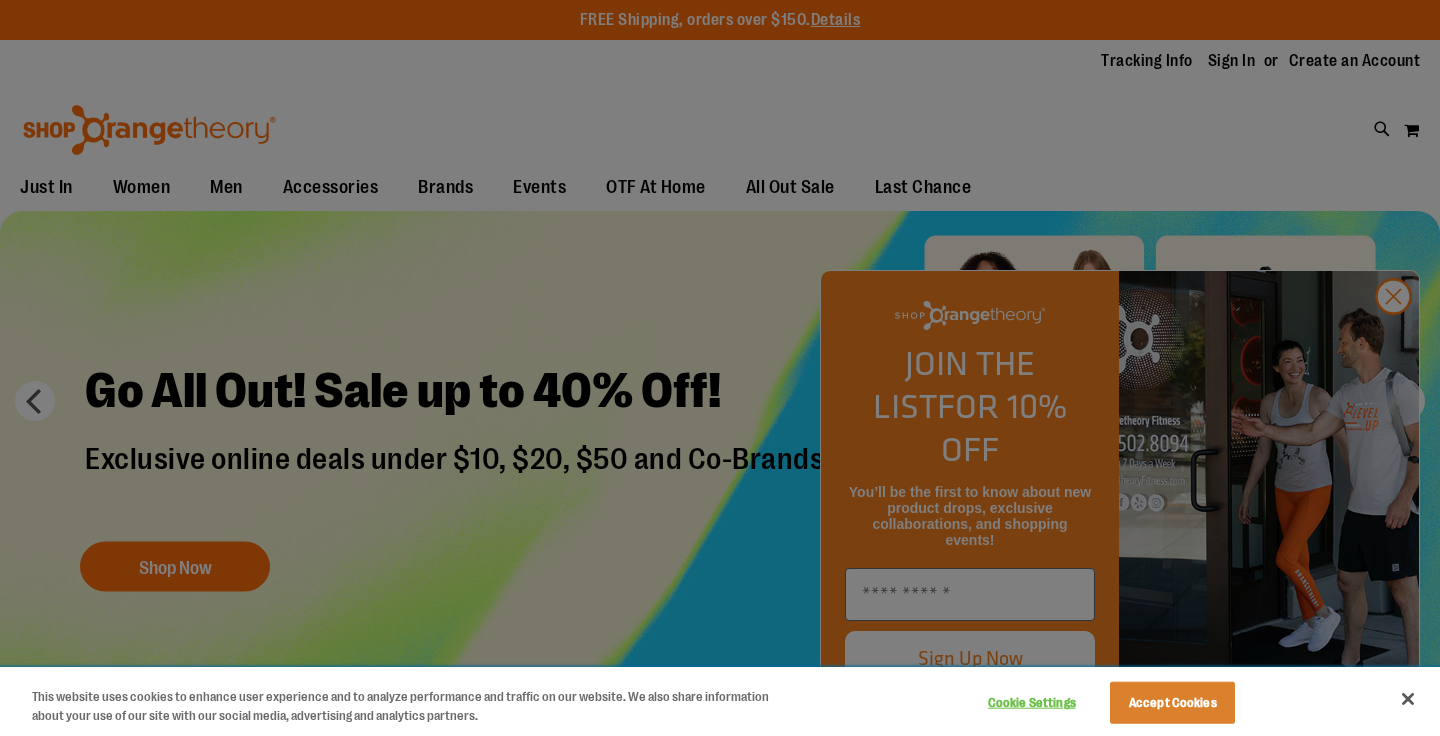 scroll, scrollTop: 0, scrollLeft: 0, axis: both 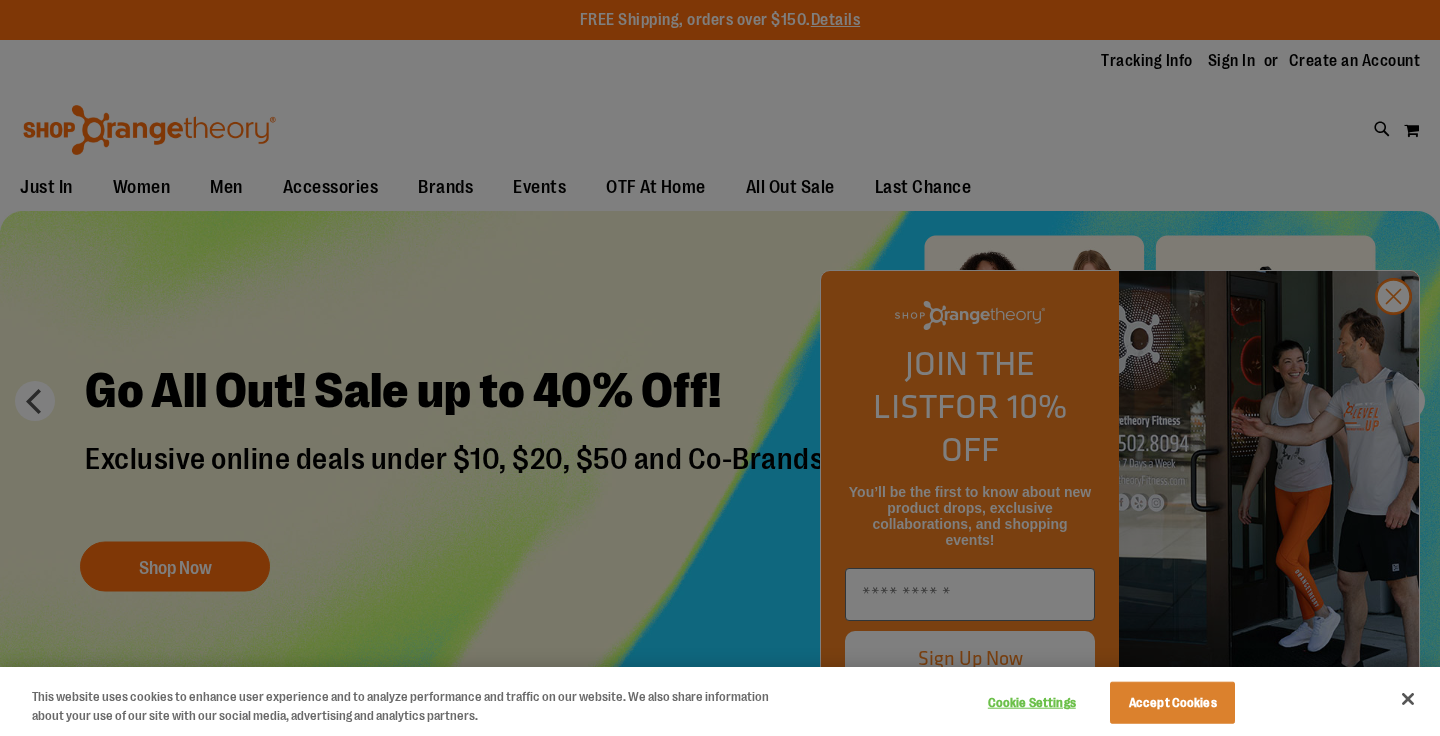 click at bounding box center [720, 368] 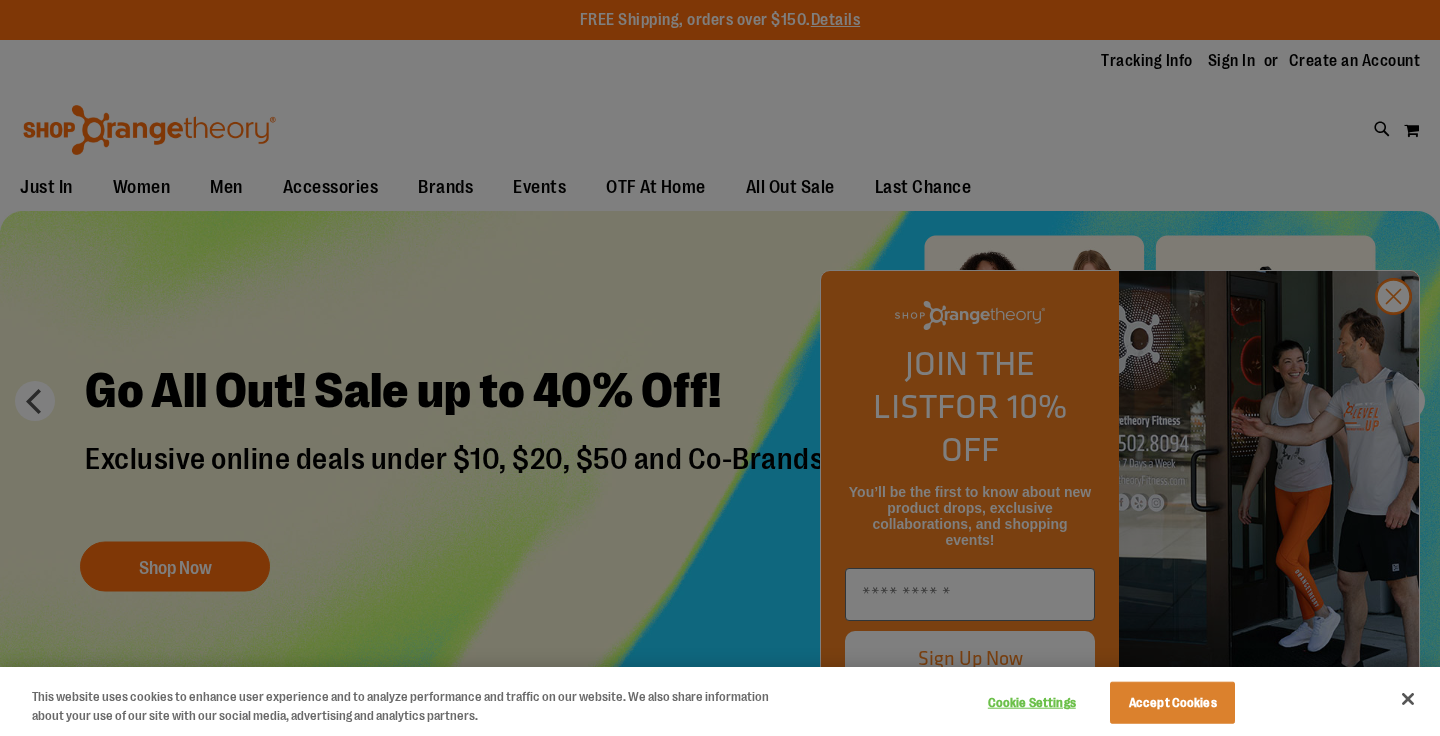 click at bounding box center [720, 368] 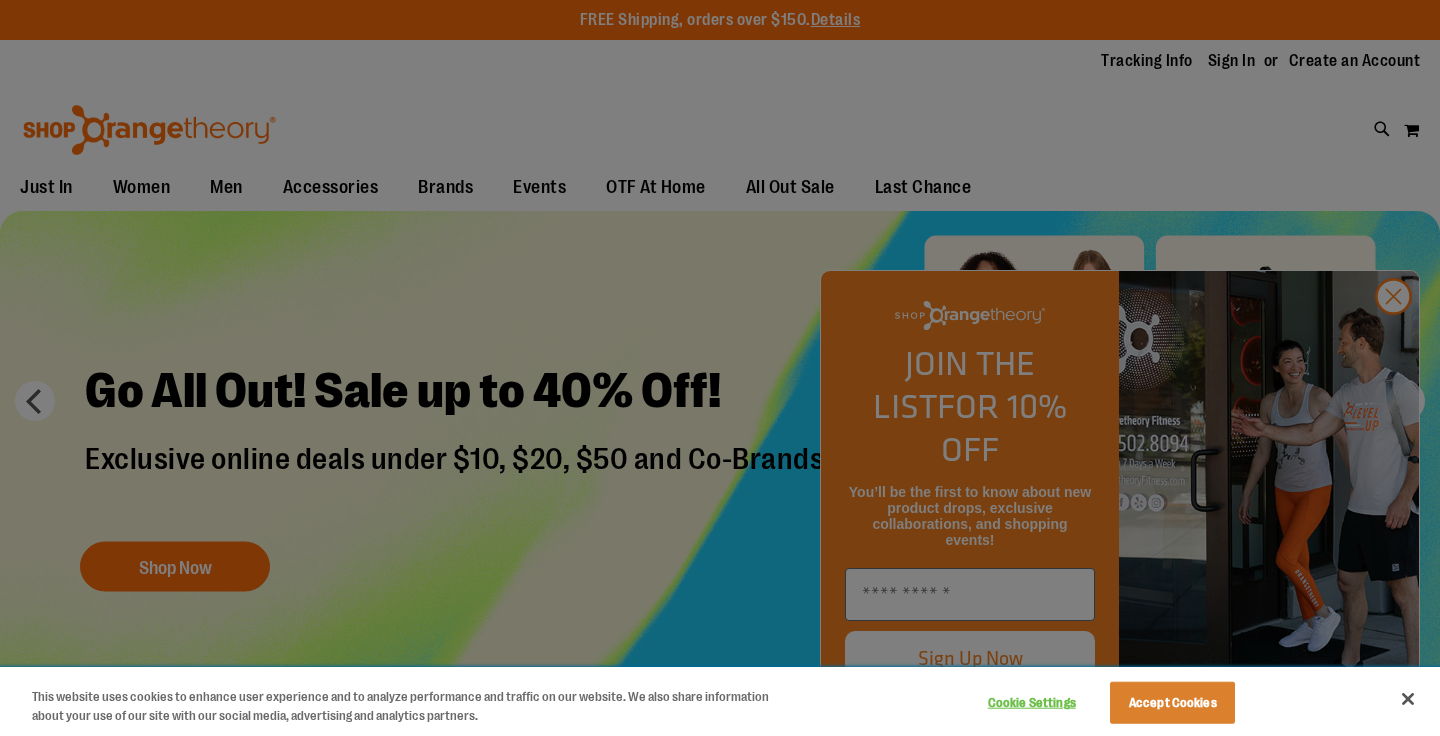 click on "Accept Cookies" at bounding box center [1172, 703] 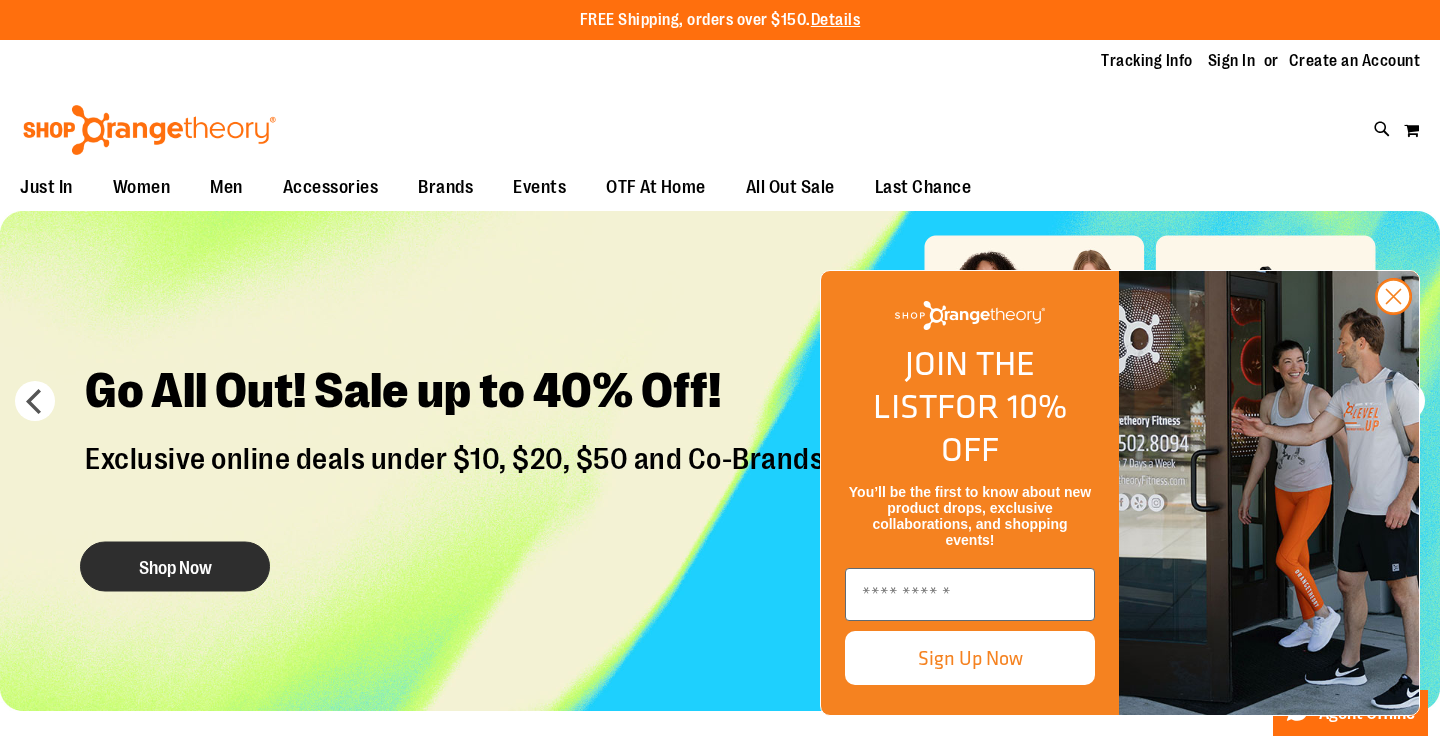 click on "Shop Now" at bounding box center [175, 566] 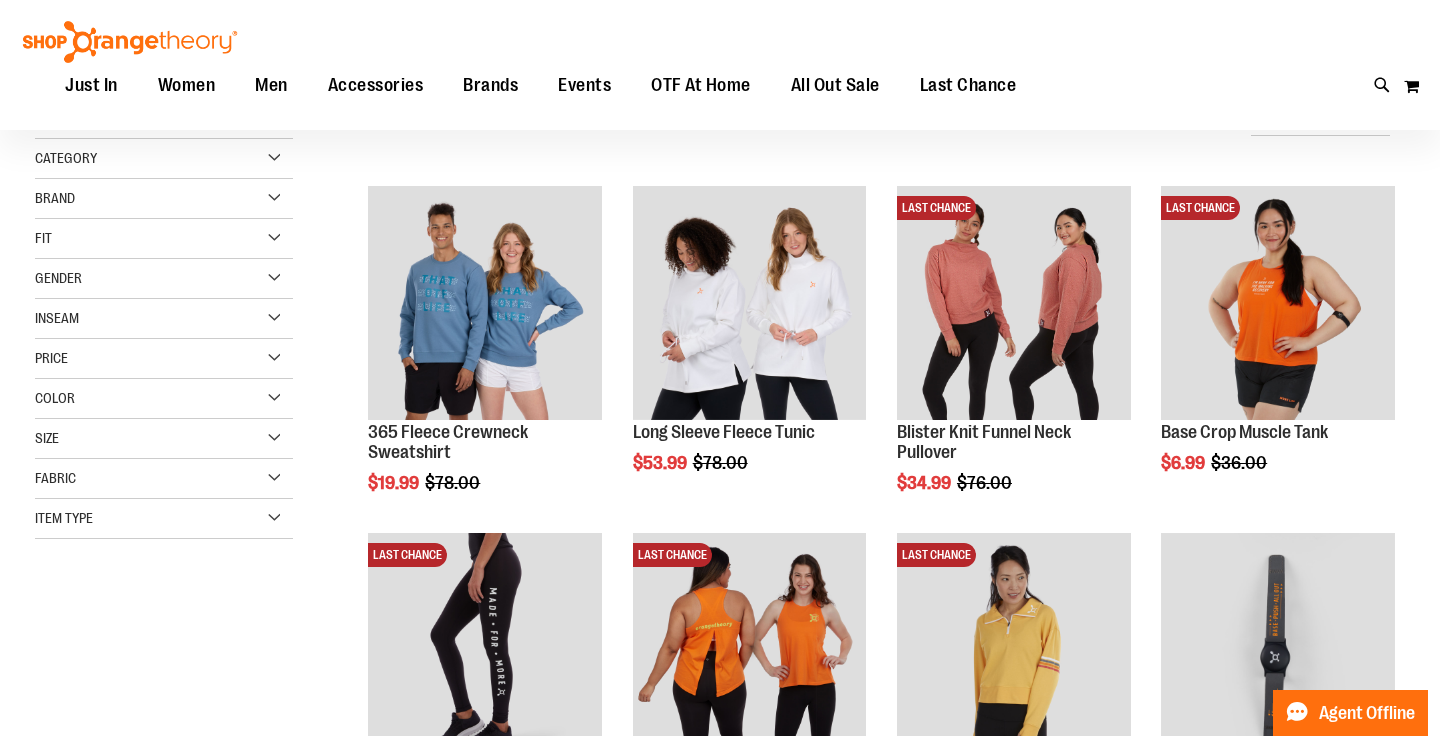 scroll, scrollTop: 204, scrollLeft: 0, axis: vertical 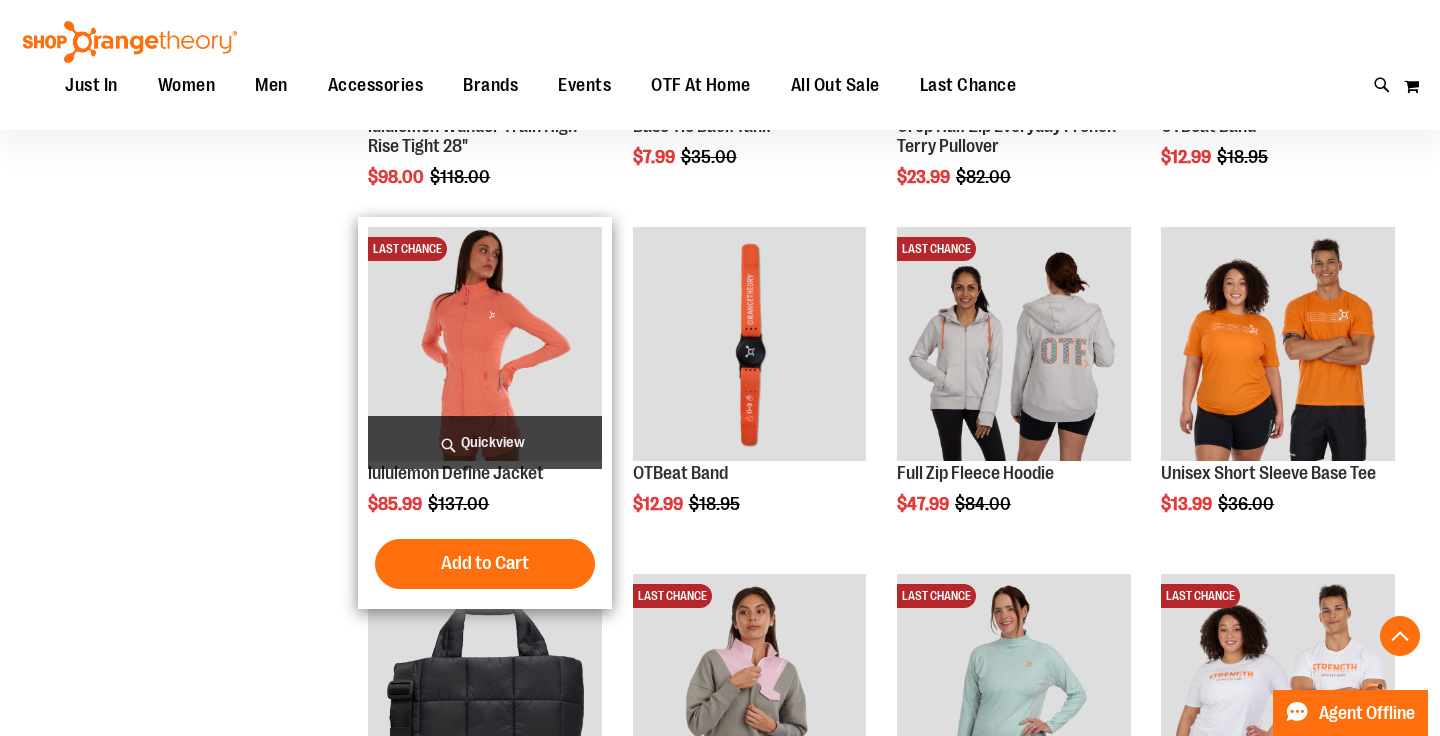 click at bounding box center (485, 344) 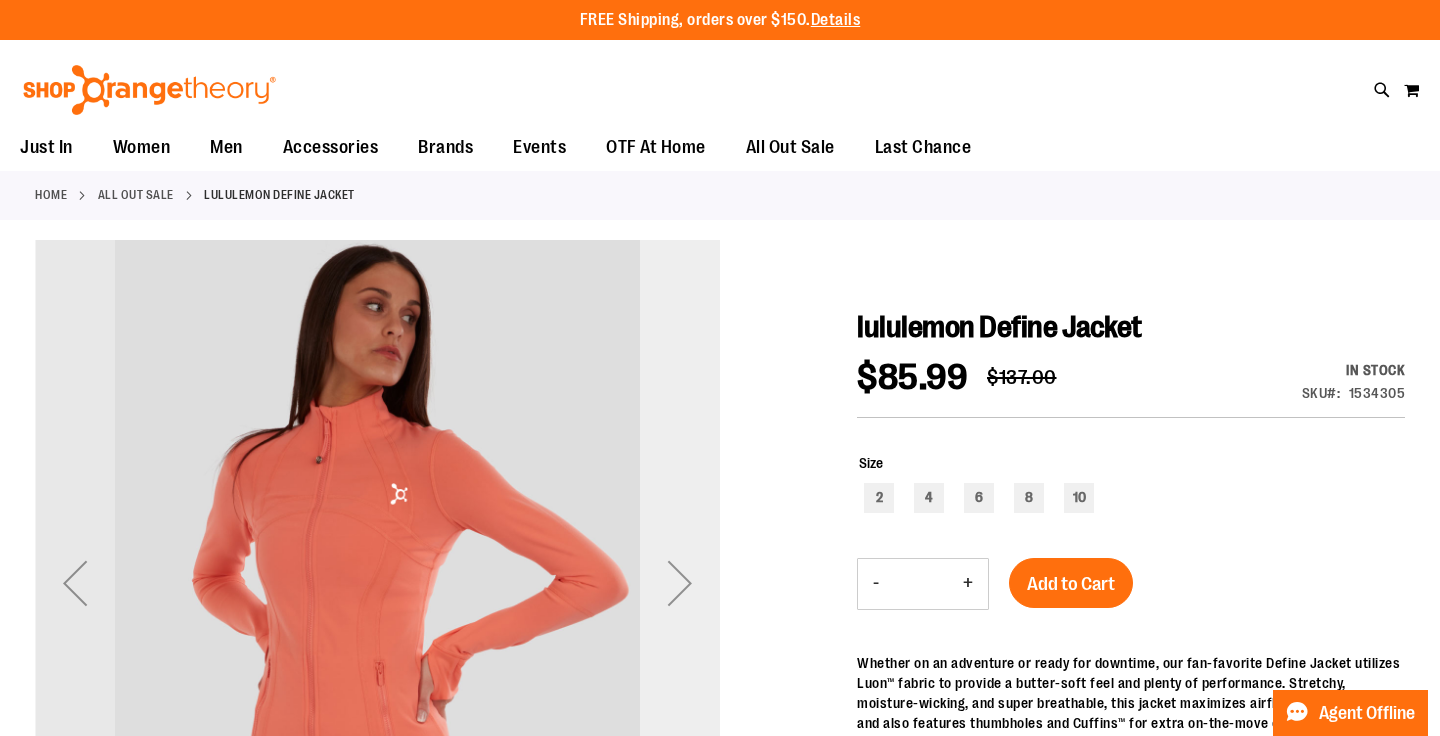 scroll, scrollTop: 0, scrollLeft: 0, axis: both 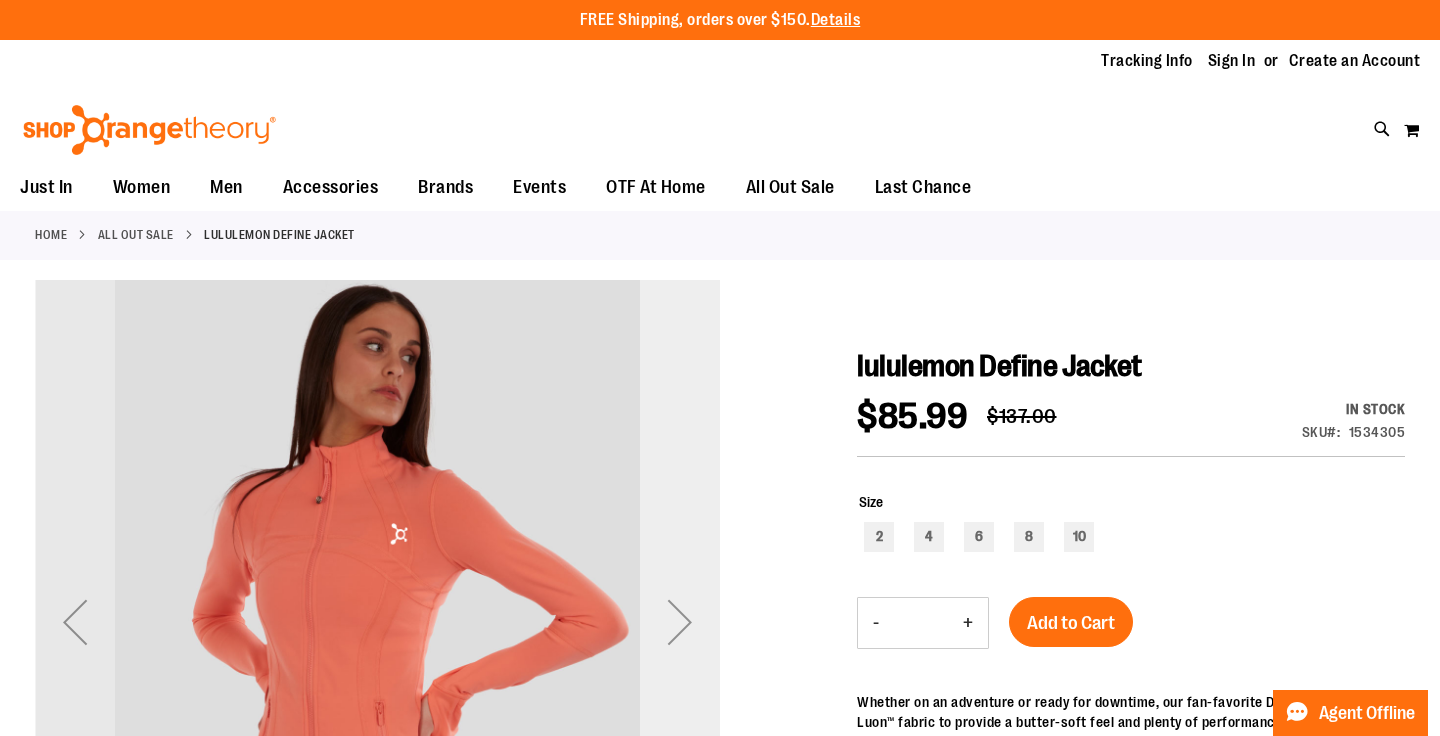 click at bounding box center [680, 622] 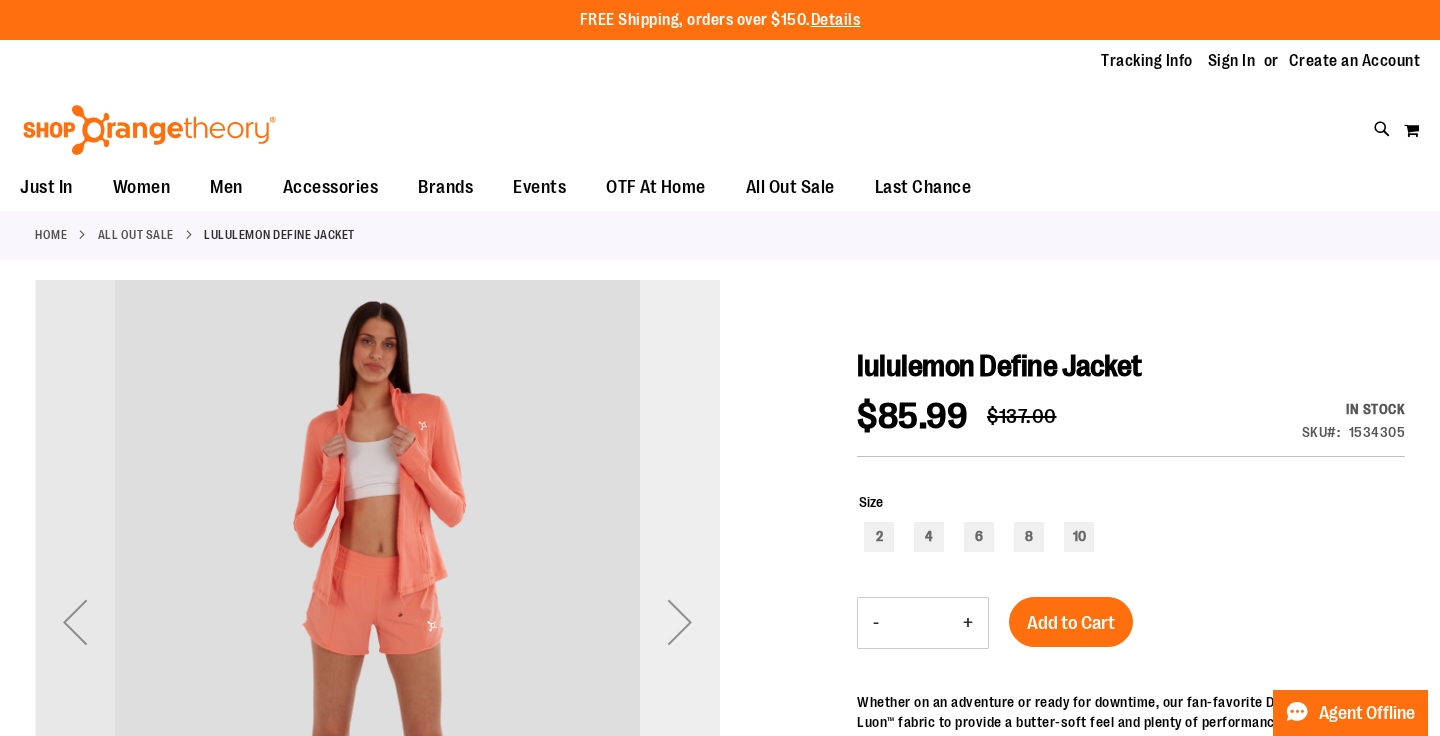 click at bounding box center (680, 622) 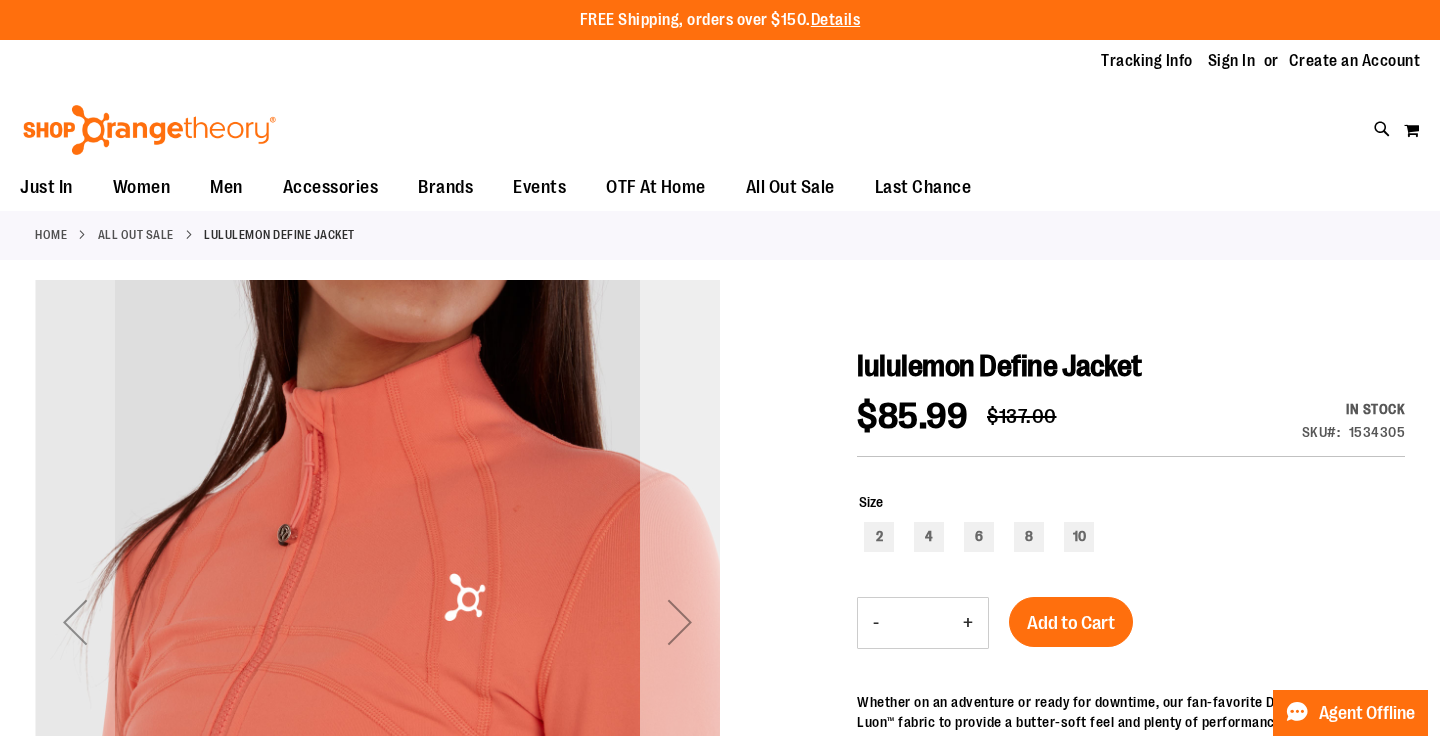 click at bounding box center [680, 622] 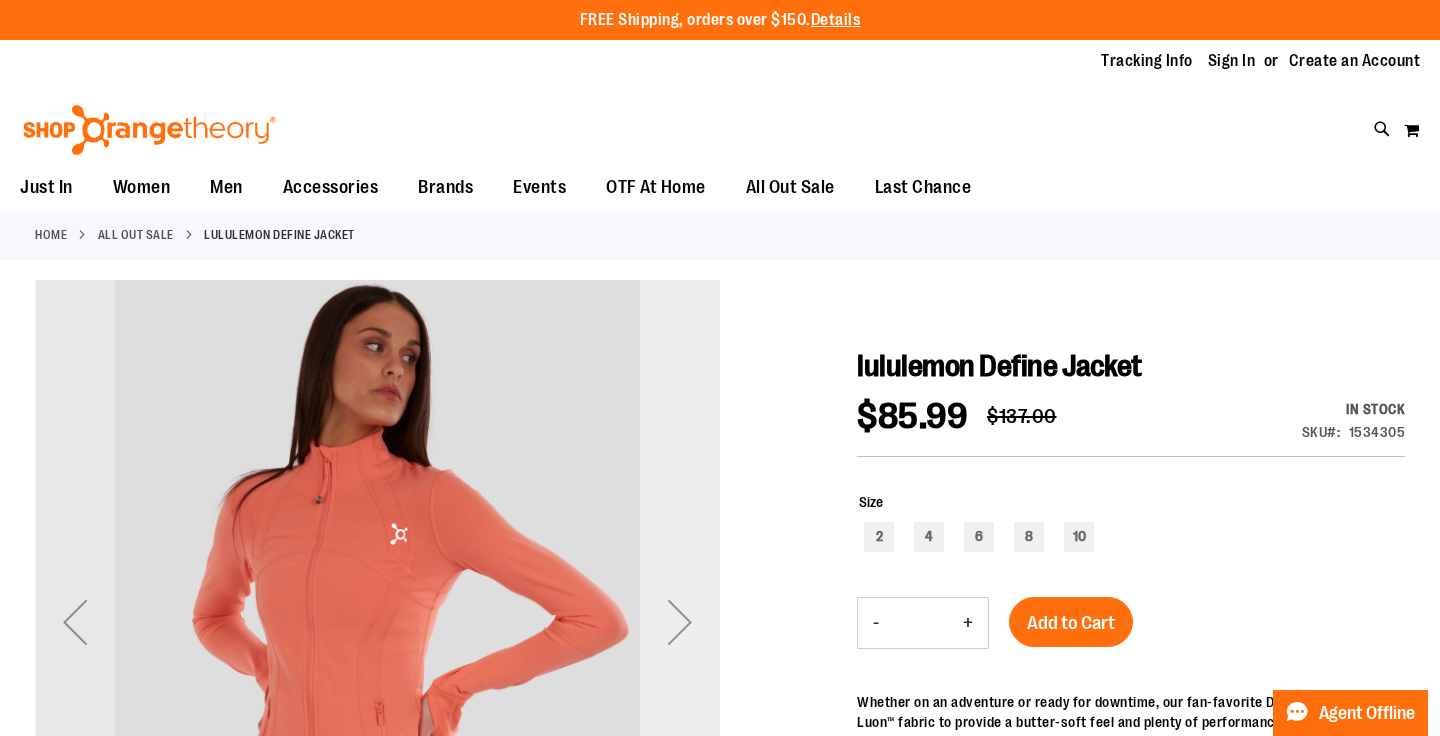 click at bounding box center [680, 622] 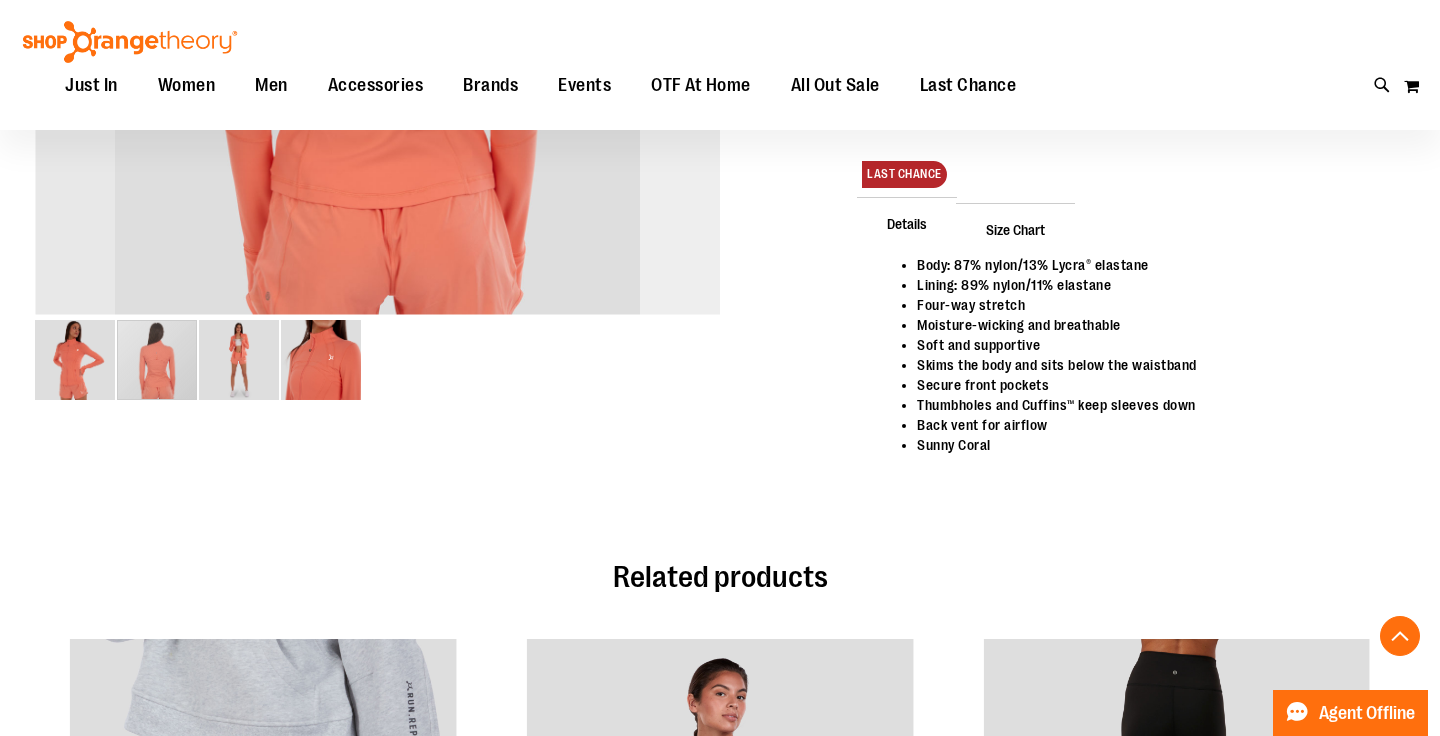 scroll, scrollTop: 433, scrollLeft: 0, axis: vertical 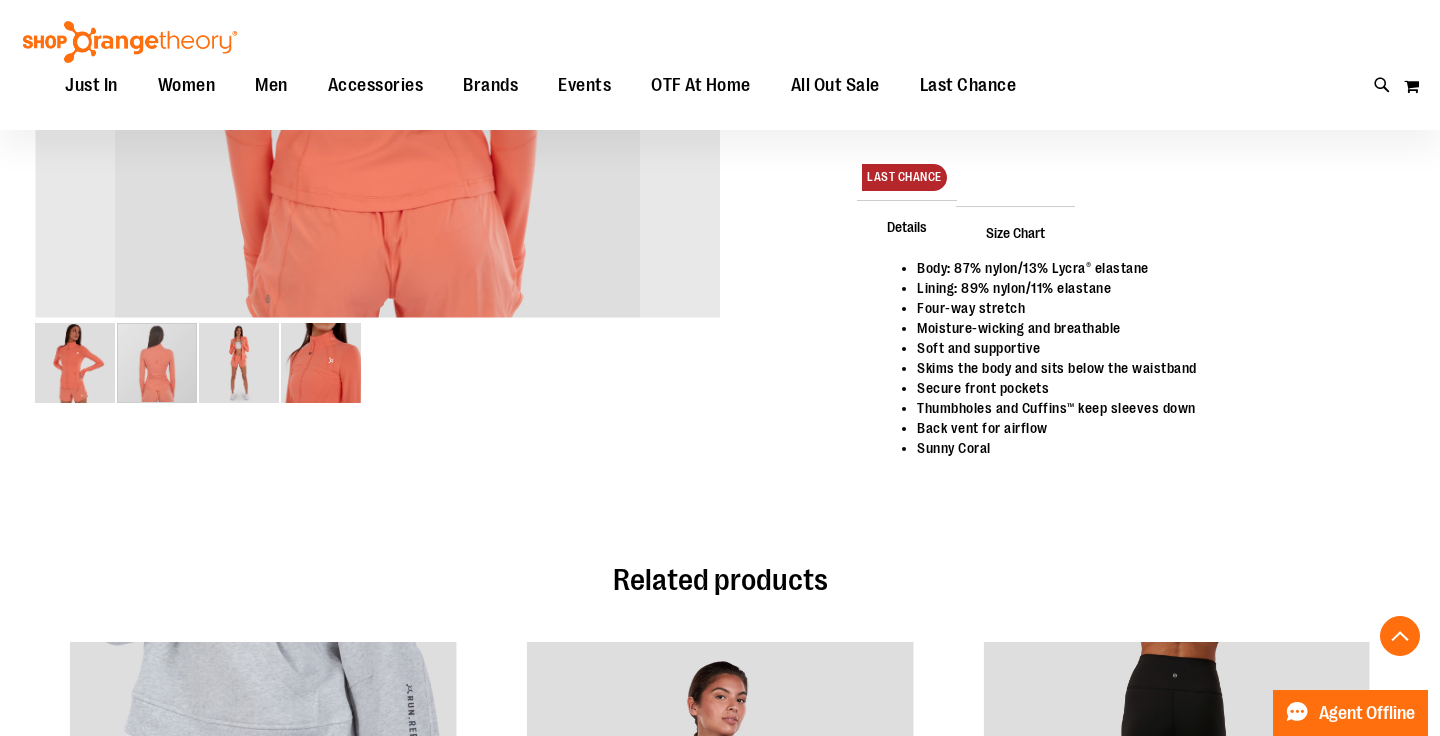 click at bounding box center [321, 363] 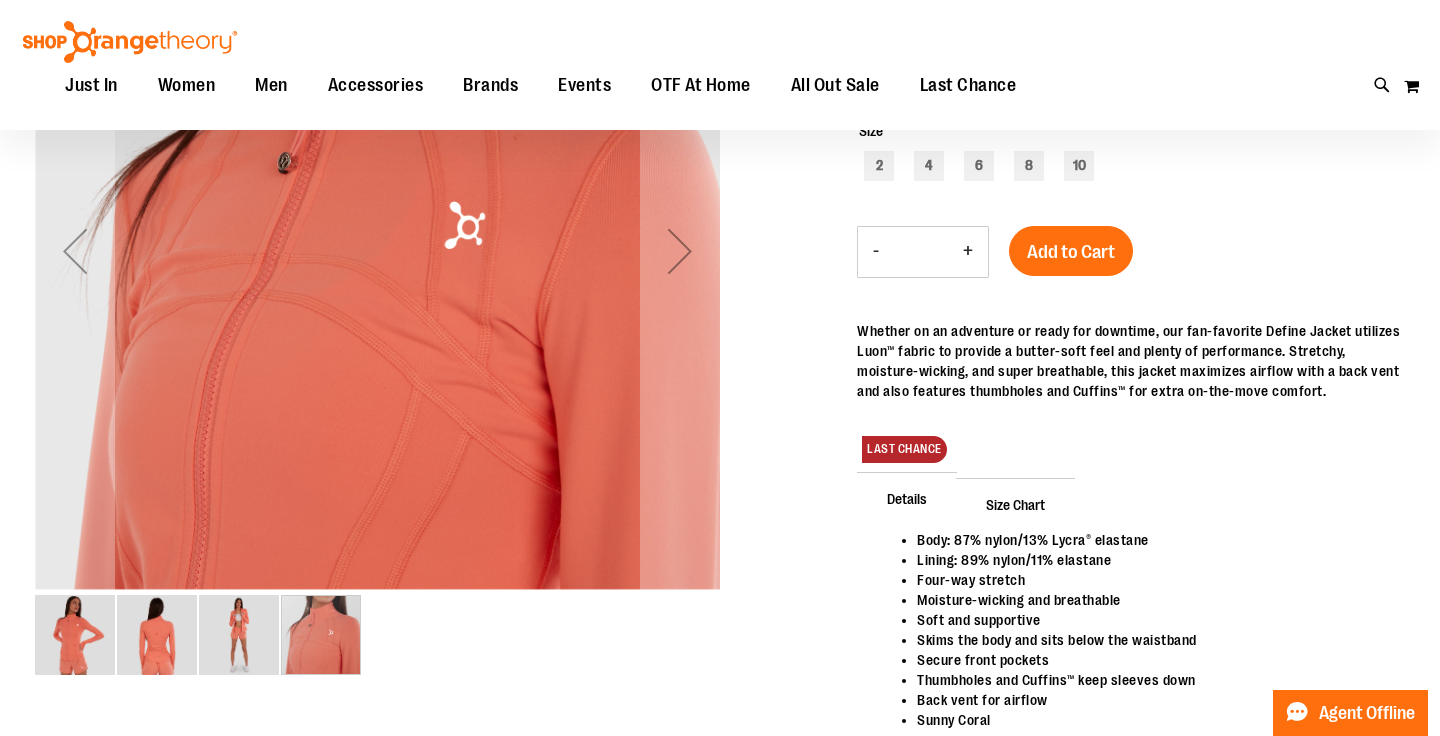 scroll, scrollTop: 163, scrollLeft: 0, axis: vertical 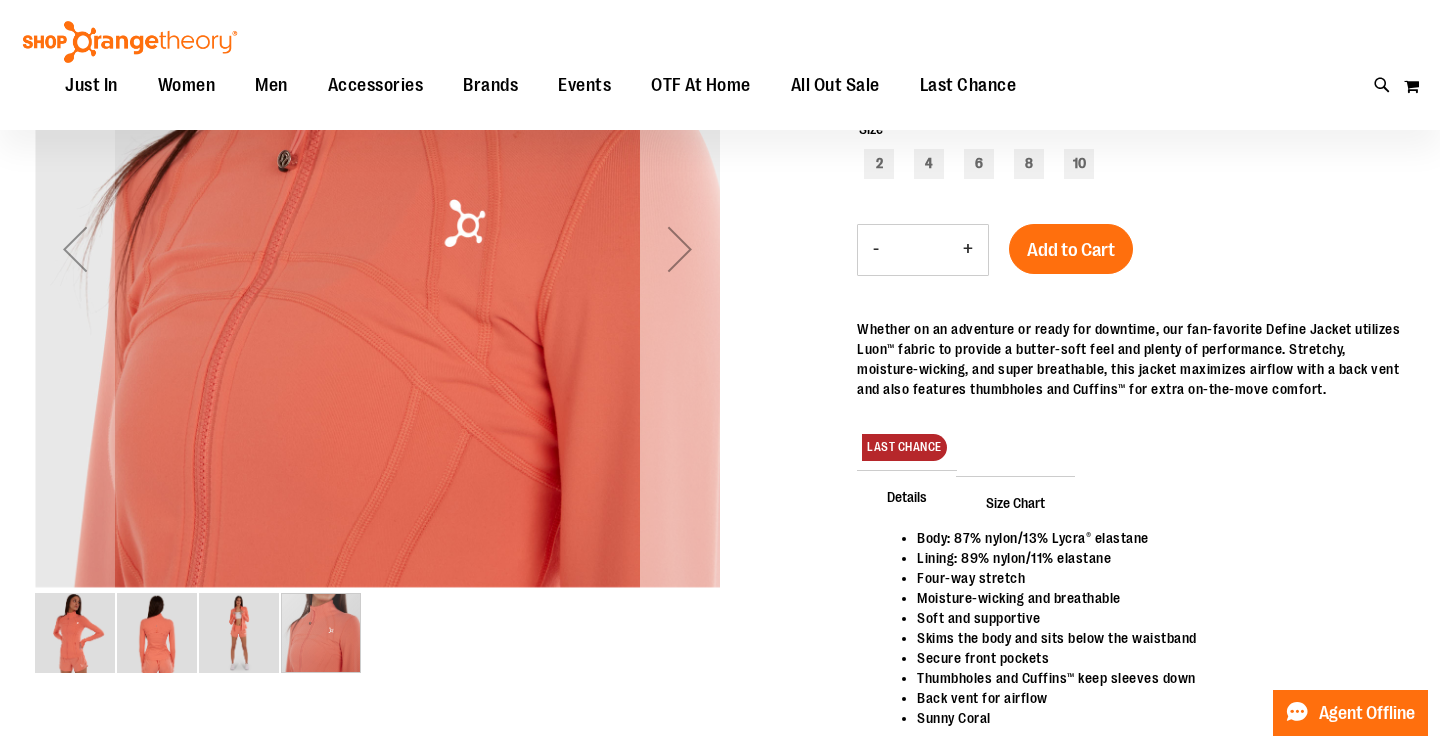 click at bounding box center (680, 249) 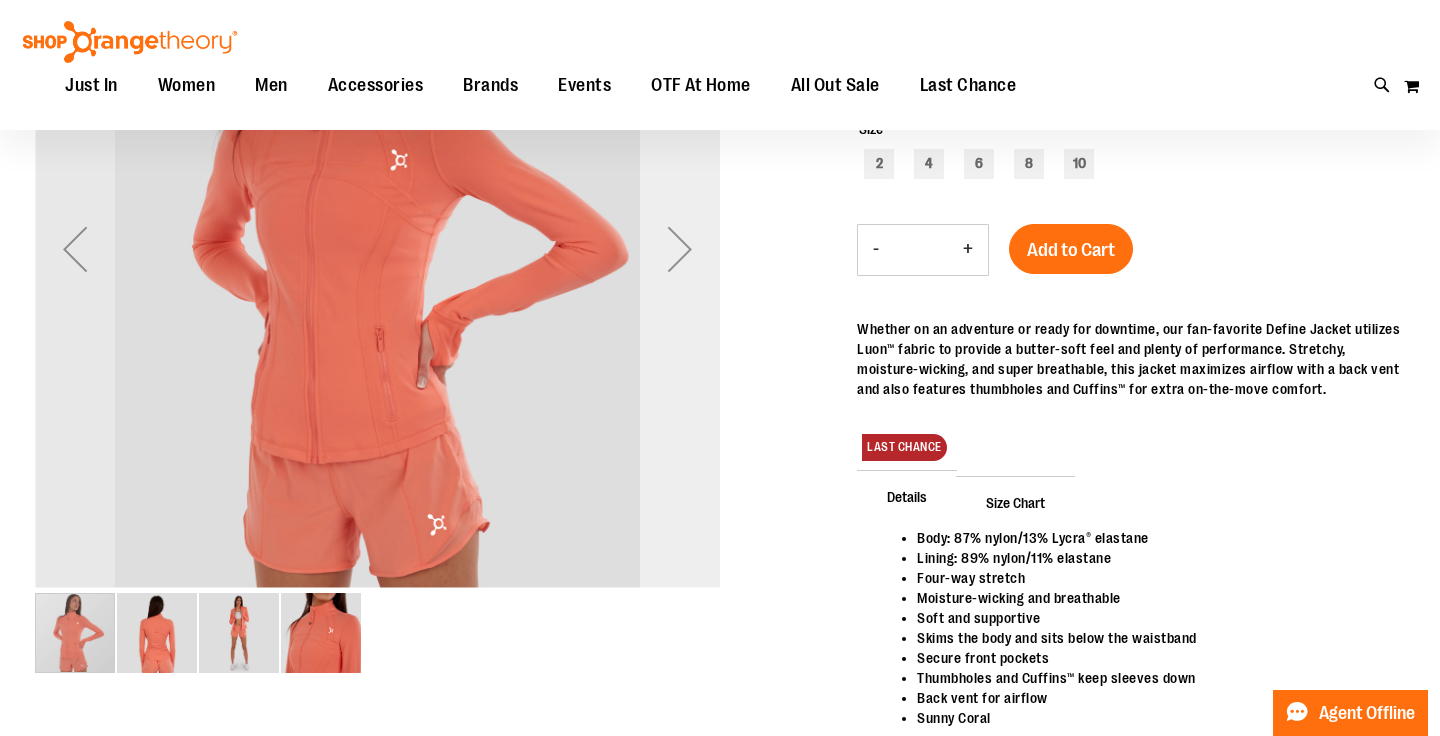 click at bounding box center [680, 249] 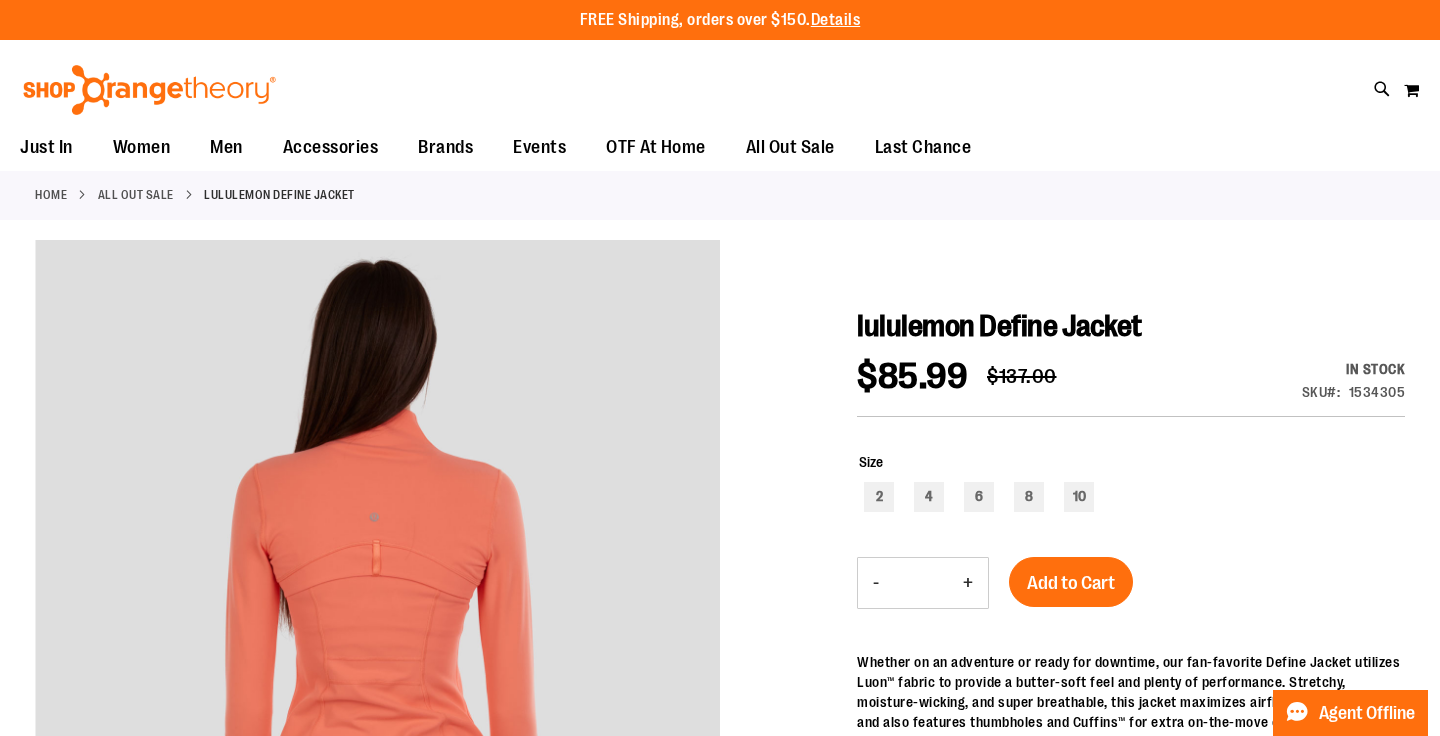 scroll, scrollTop: 0, scrollLeft: 0, axis: both 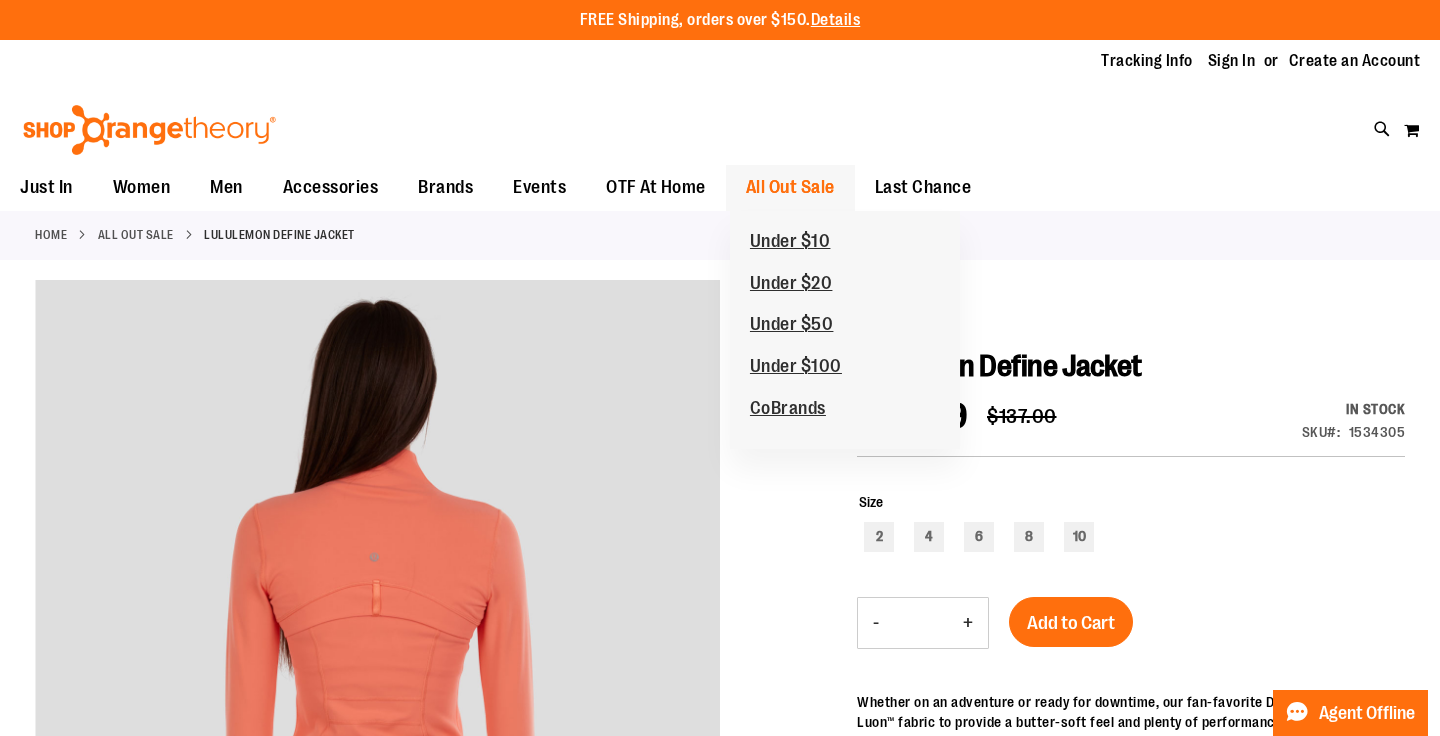 click on "All Out Sale" at bounding box center [790, 187] 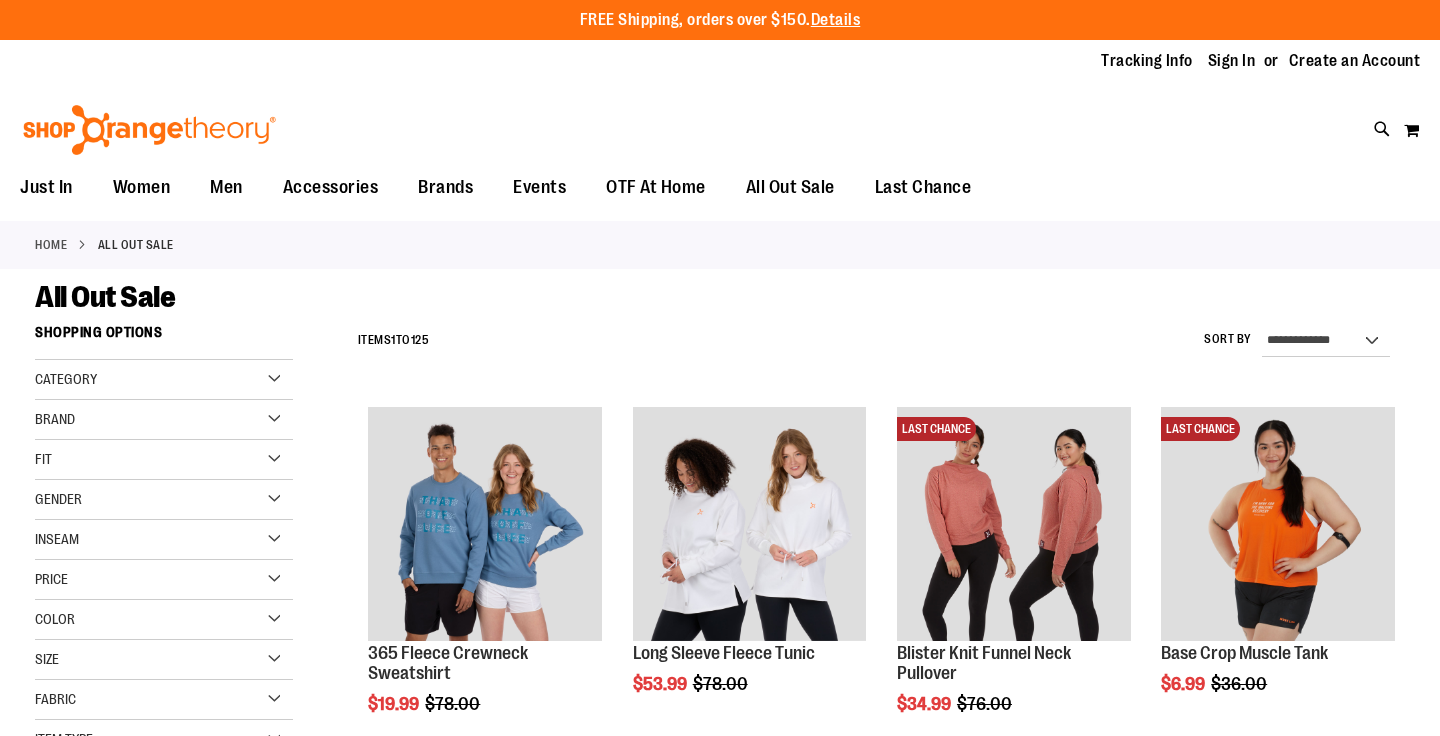 scroll, scrollTop: 0, scrollLeft: 0, axis: both 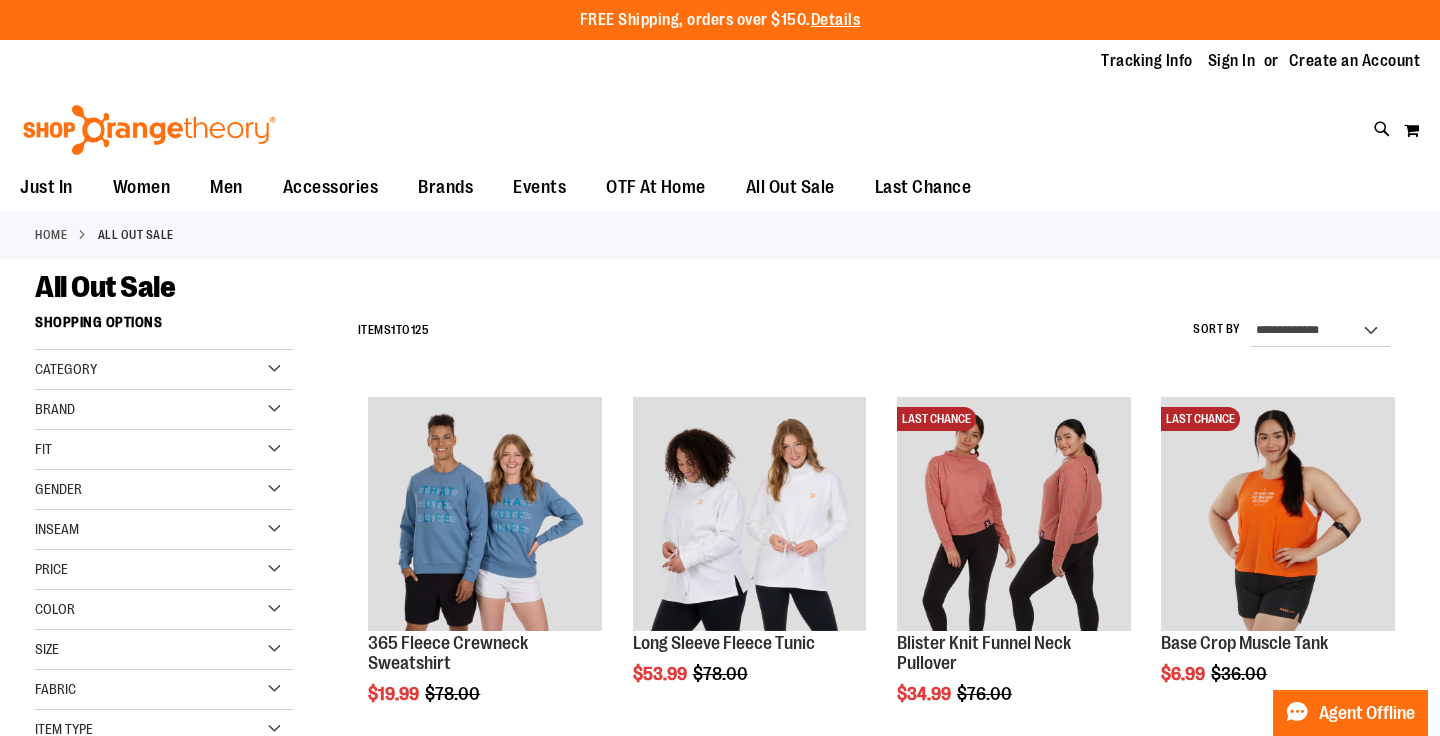 click on "Brand" at bounding box center (164, 410) 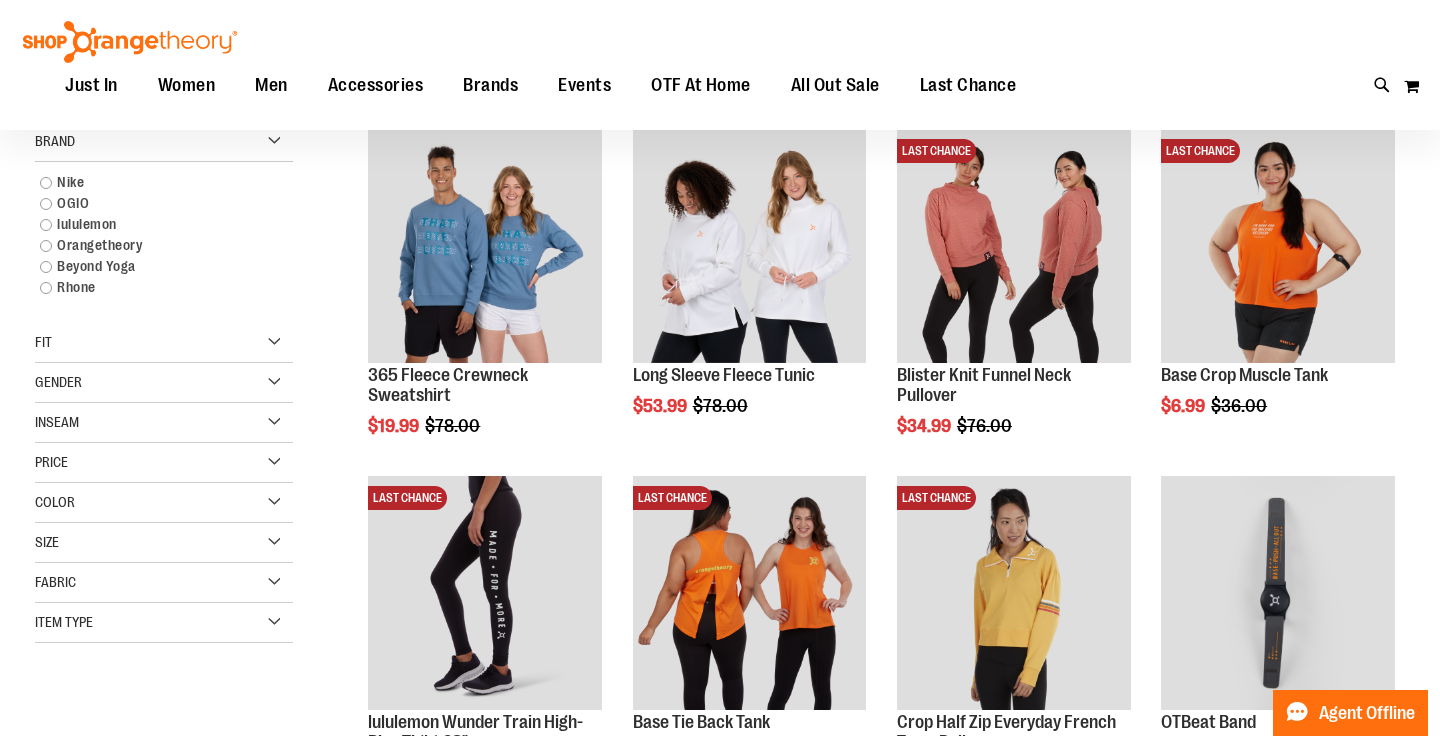 scroll, scrollTop: 77, scrollLeft: 0, axis: vertical 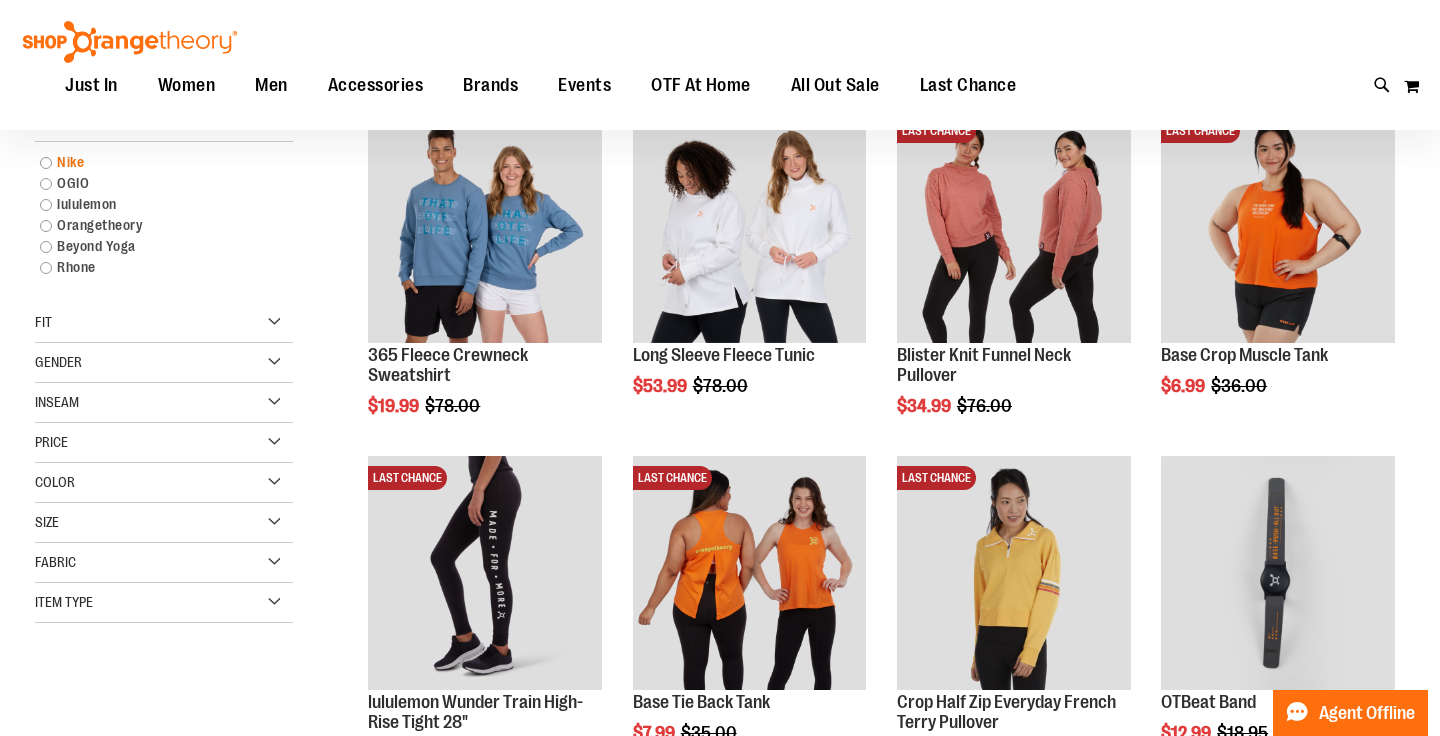 click on "Nike" at bounding box center [154, 162] 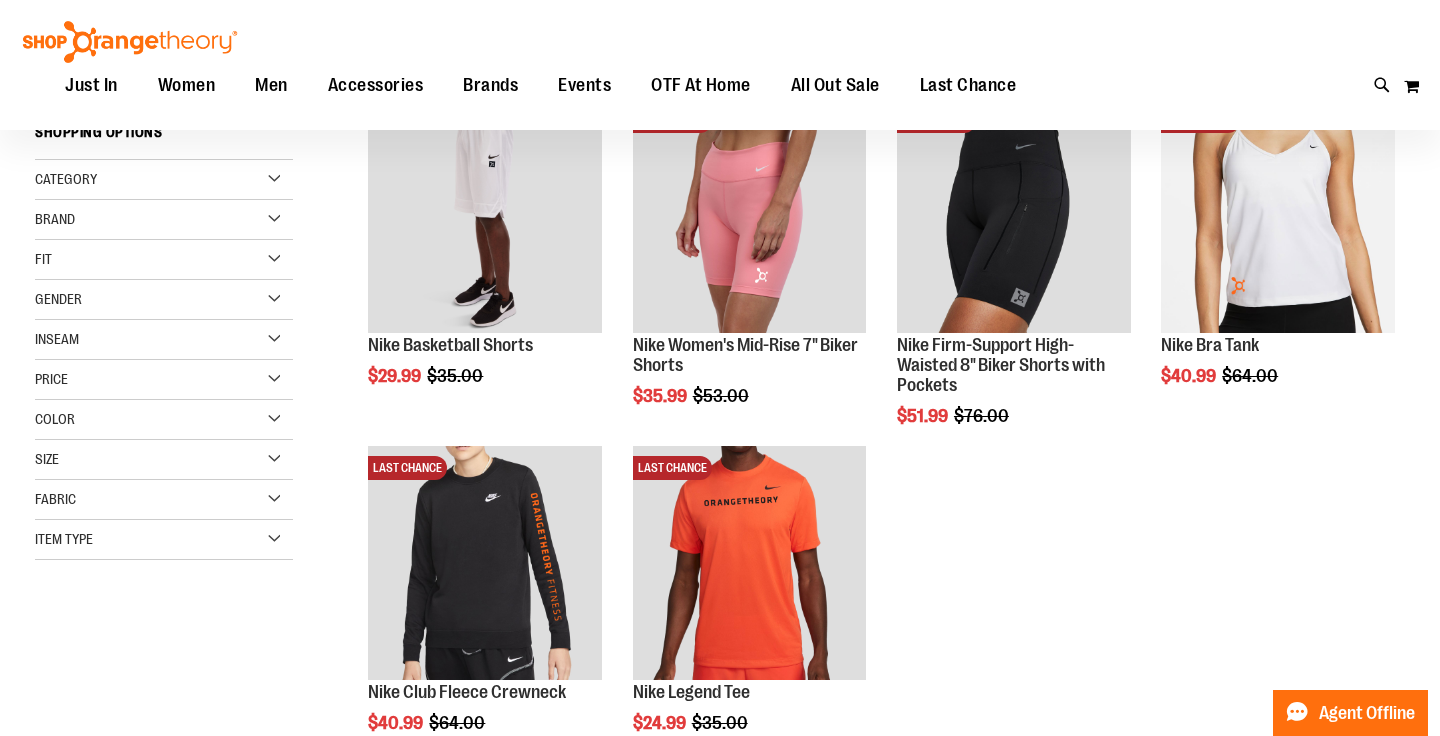 scroll, scrollTop: 119, scrollLeft: 0, axis: vertical 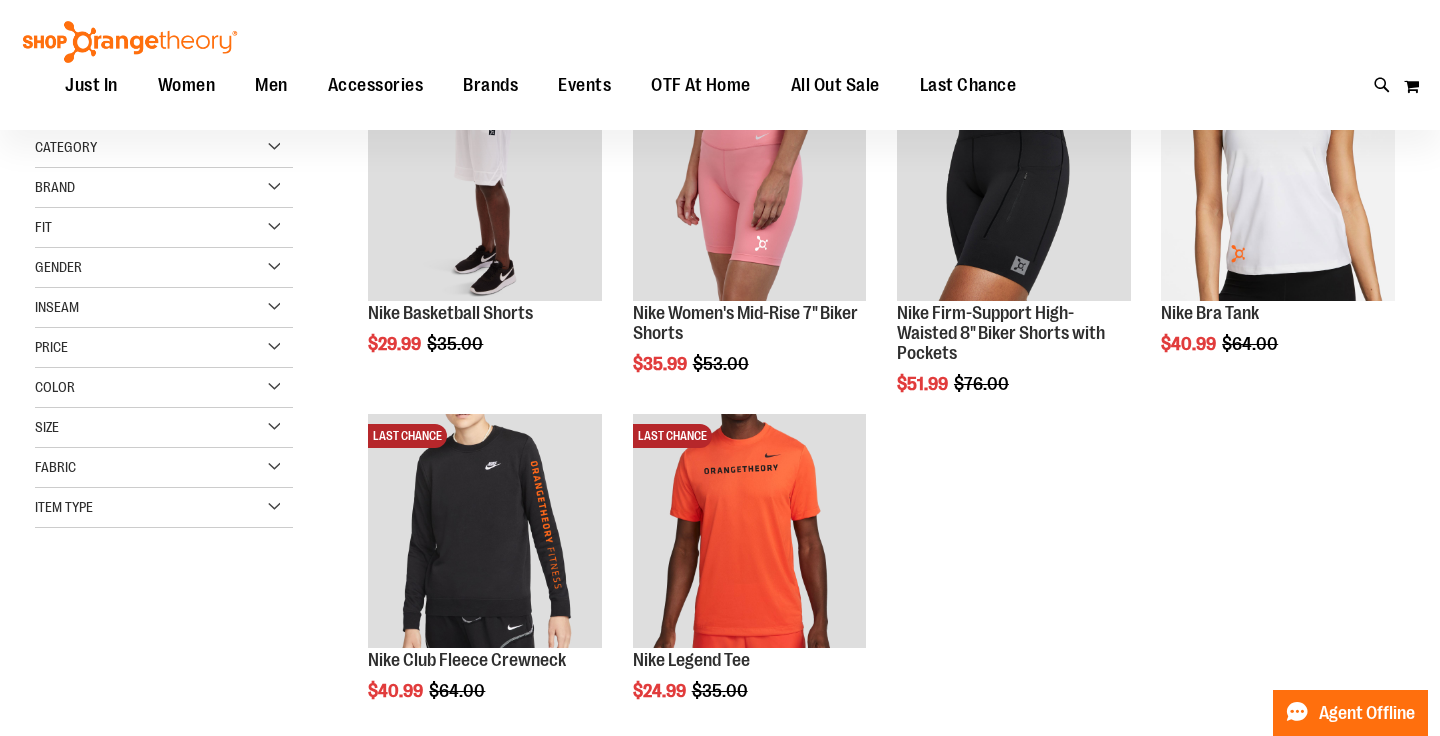 click on "Brand" at bounding box center [164, 188] 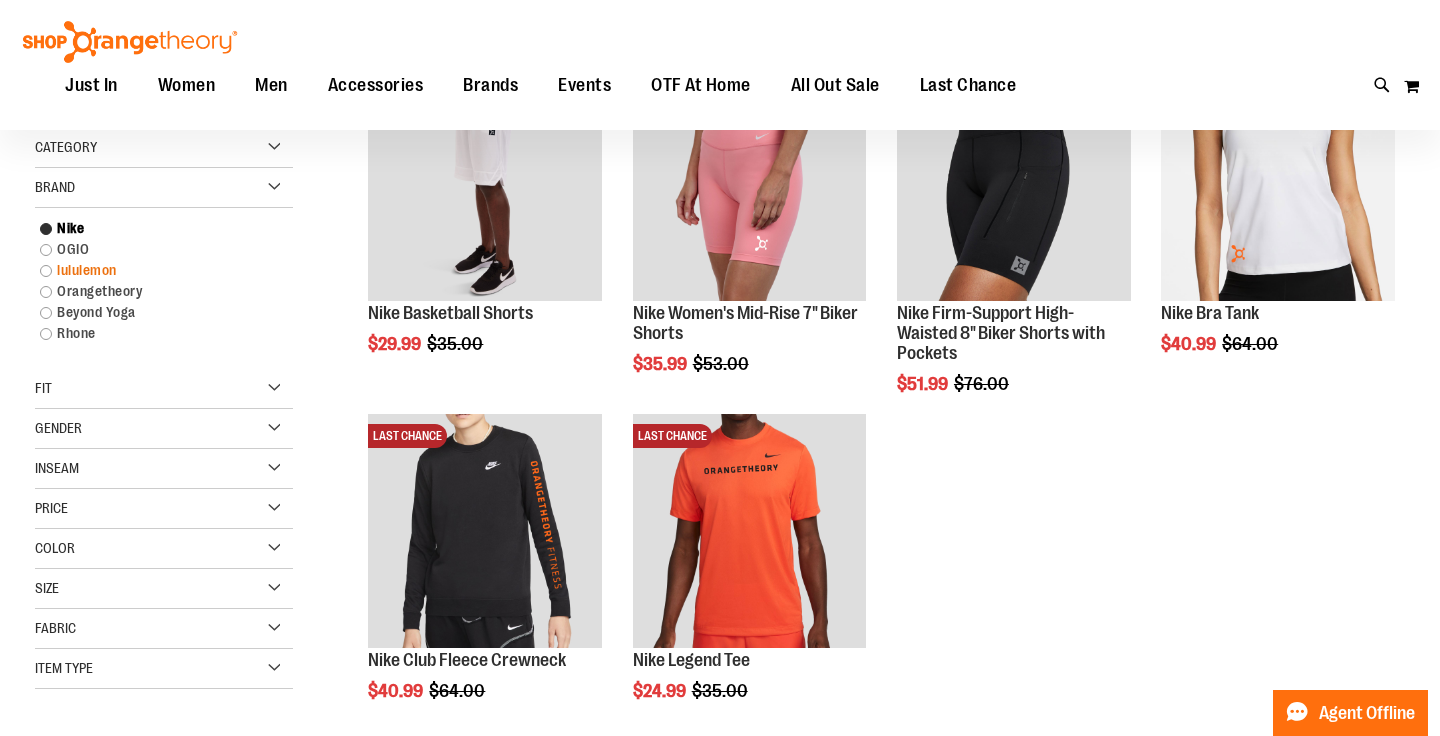click on "lululemon" at bounding box center (154, 270) 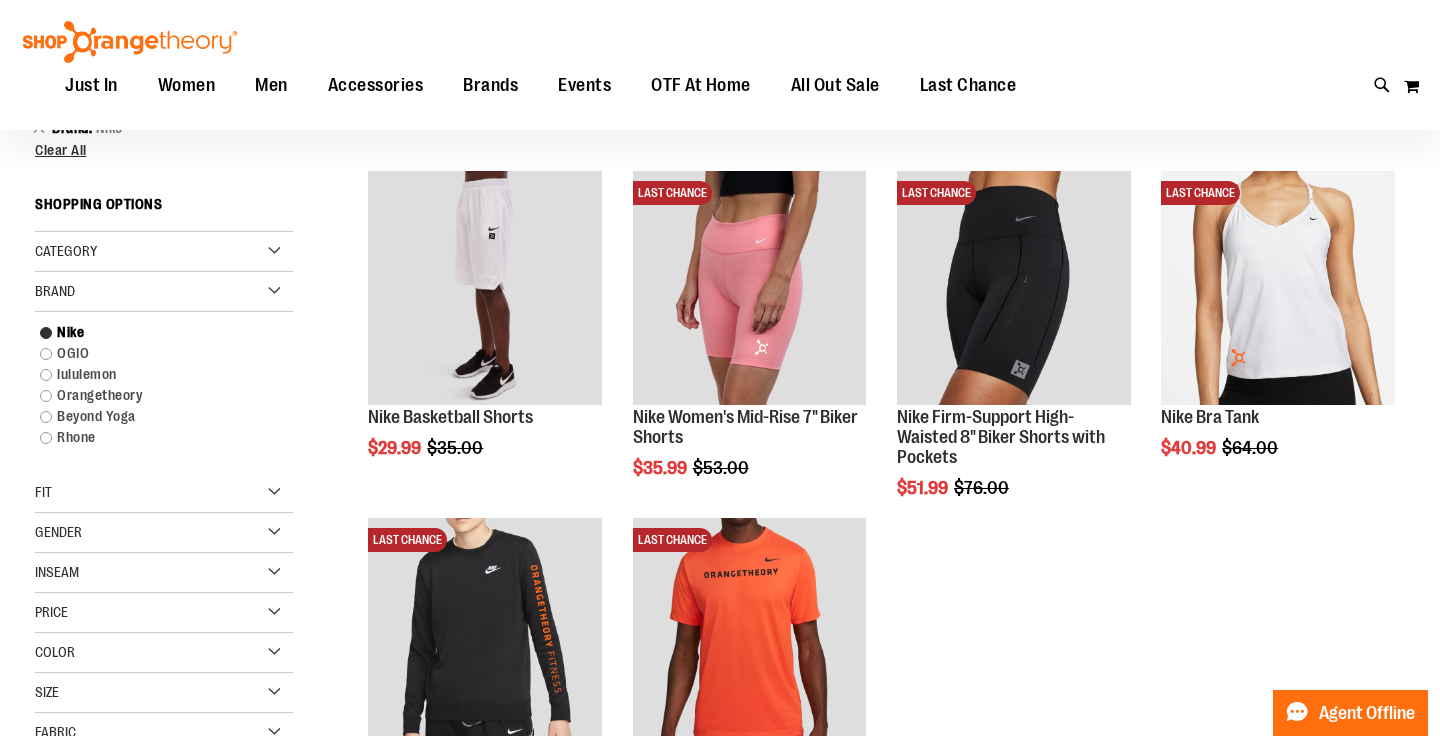 scroll, scrollTop: 16, scrollLeft: 0, axis: vertical 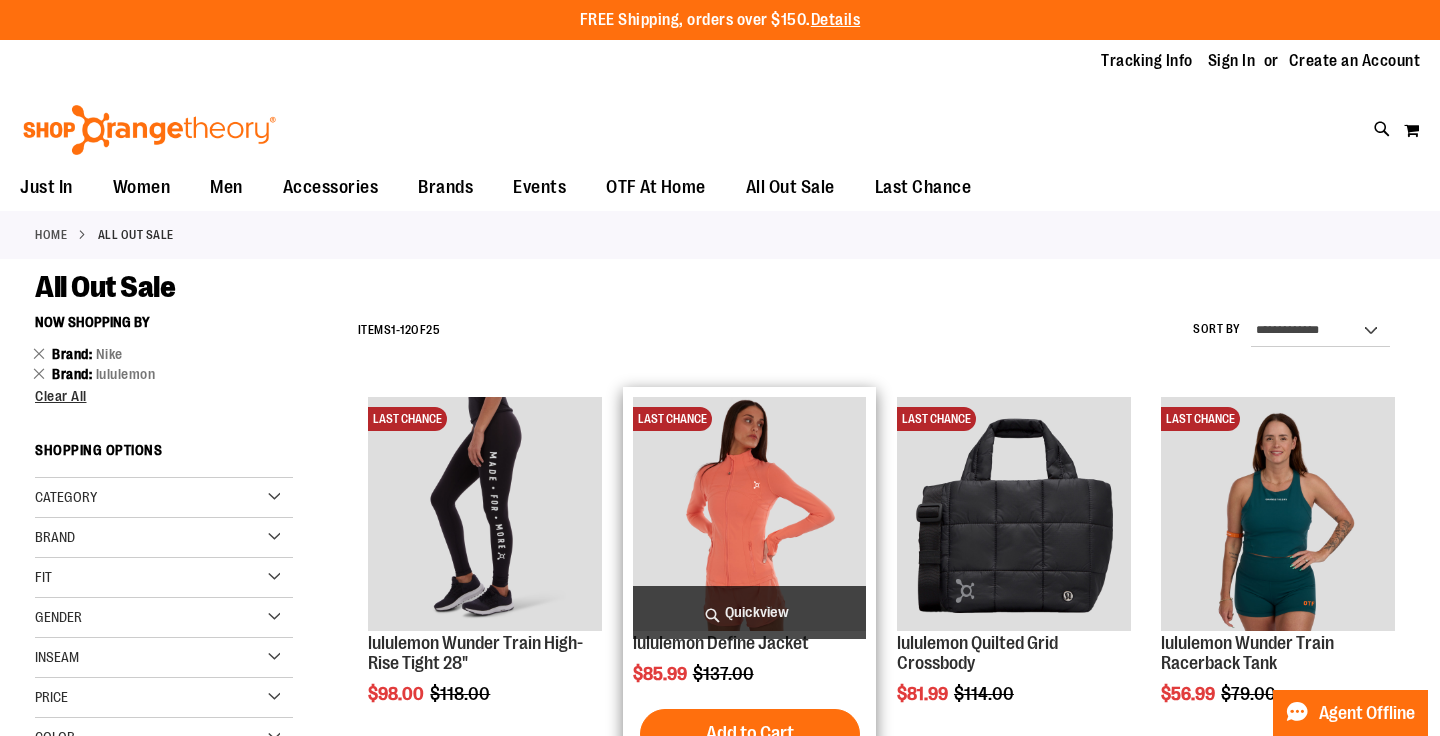 click at bounding box center [750, 514] 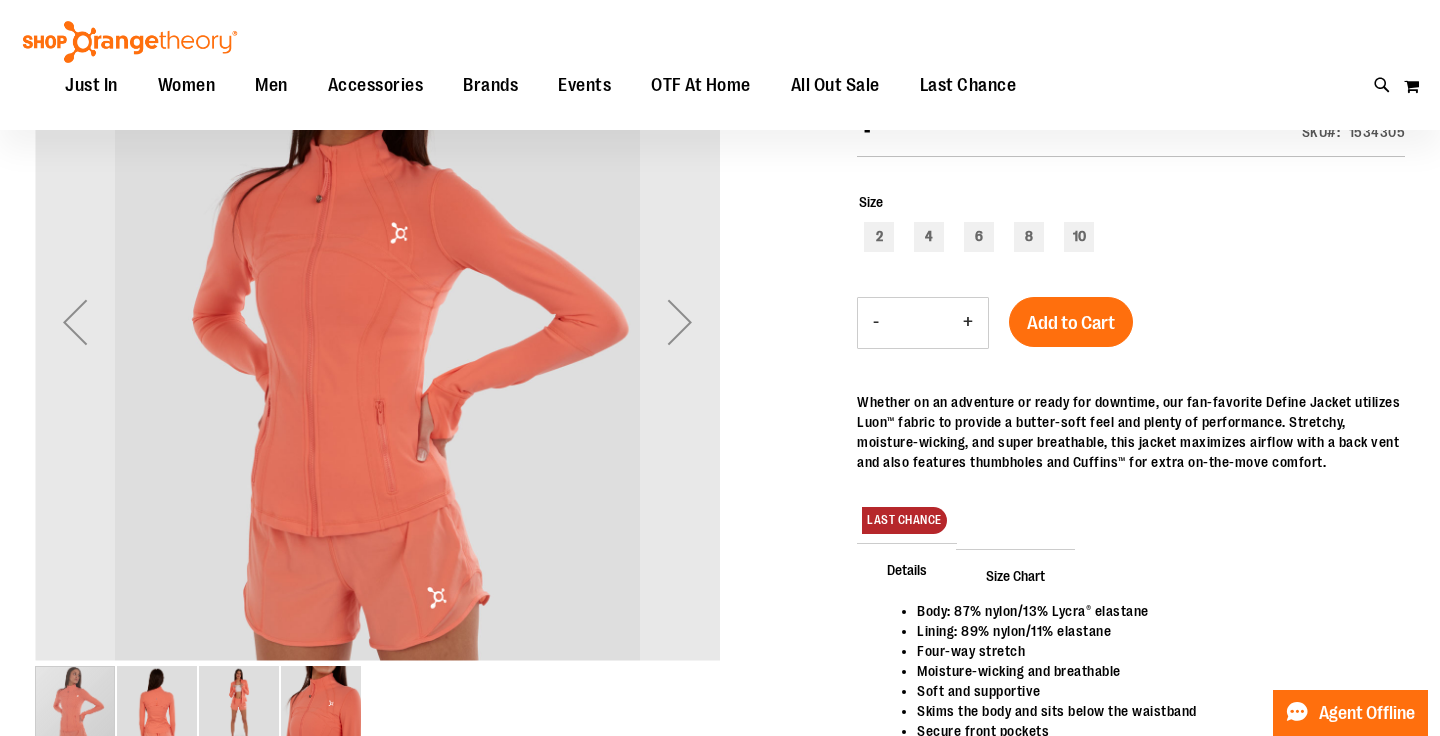 scroll, scrollTop: 293, scrollLeft: 0, axis: vertical 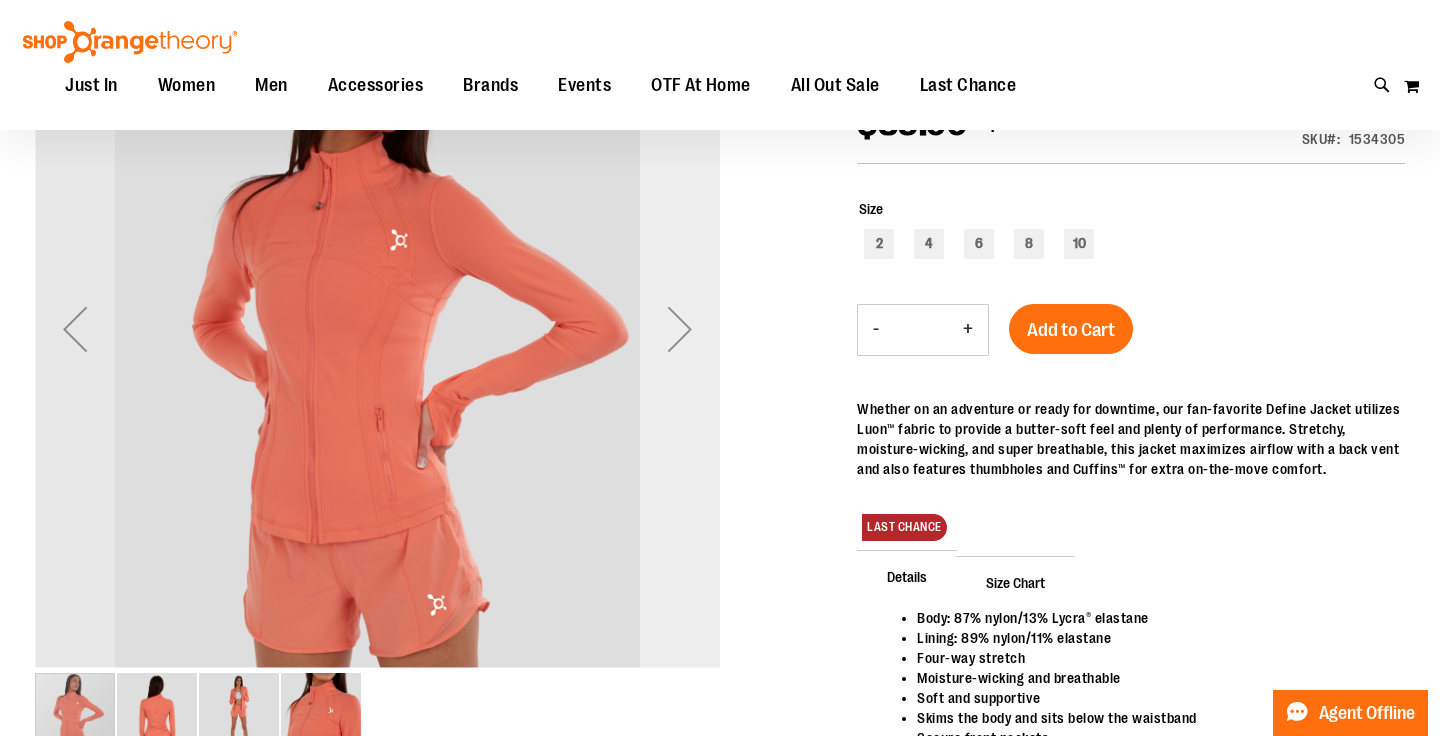 click at bounding box center [680, 329] 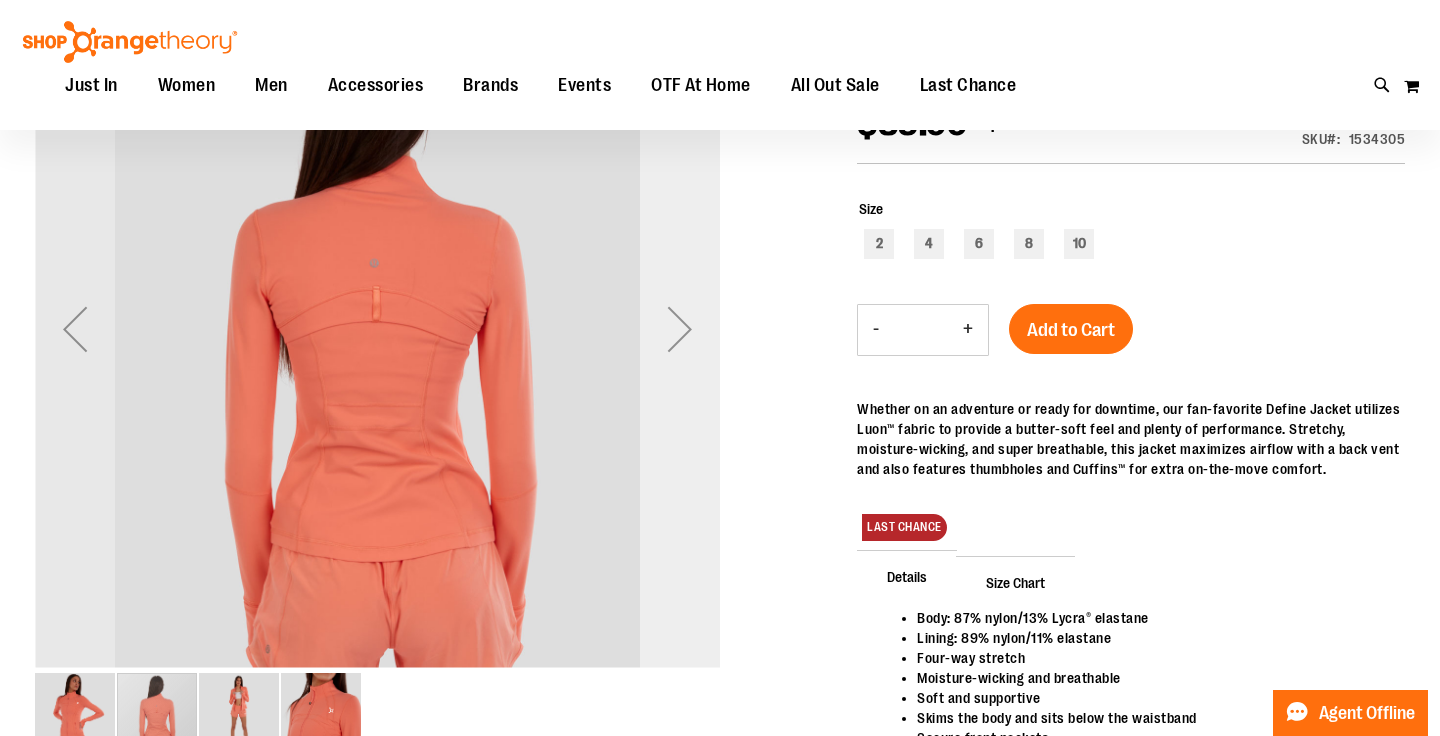 click at bounding box center (680, 329) 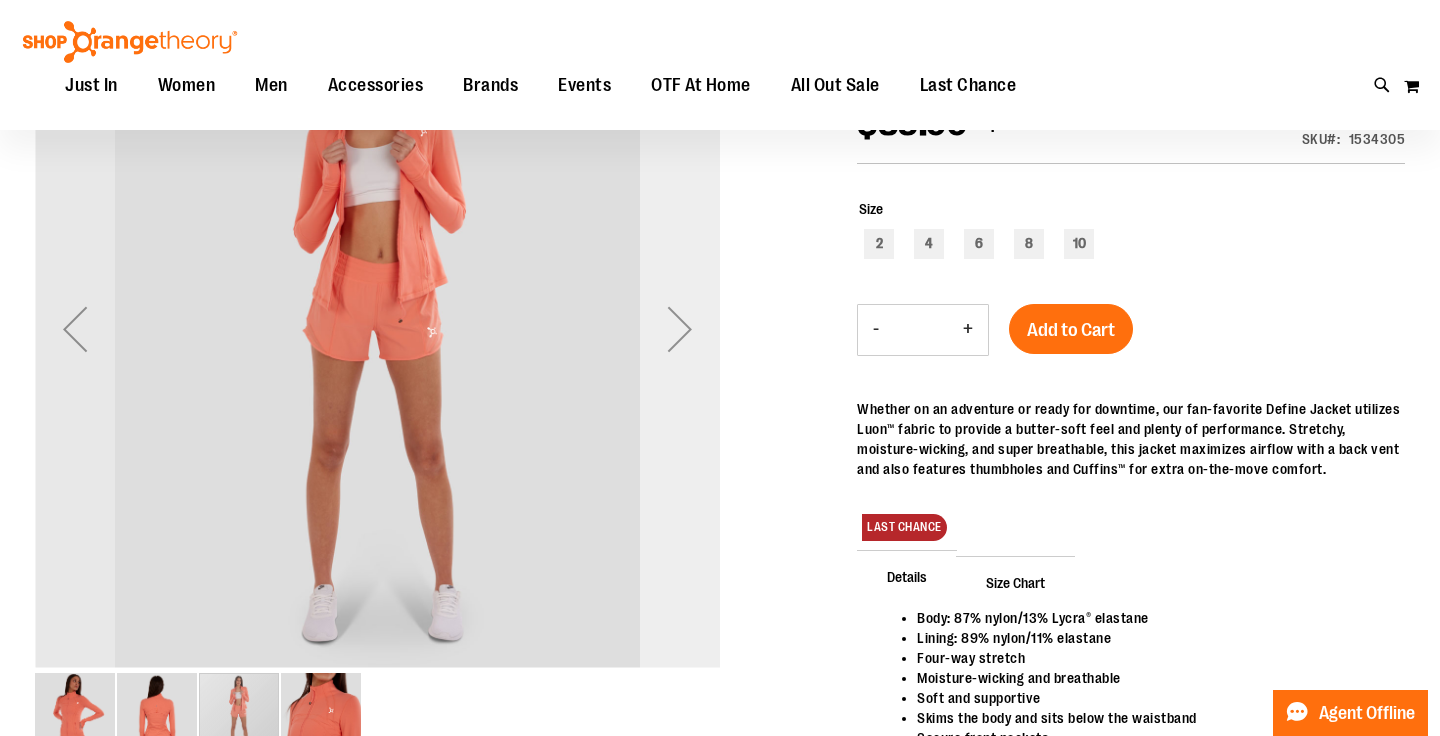 click at bounding box center (680, 329) 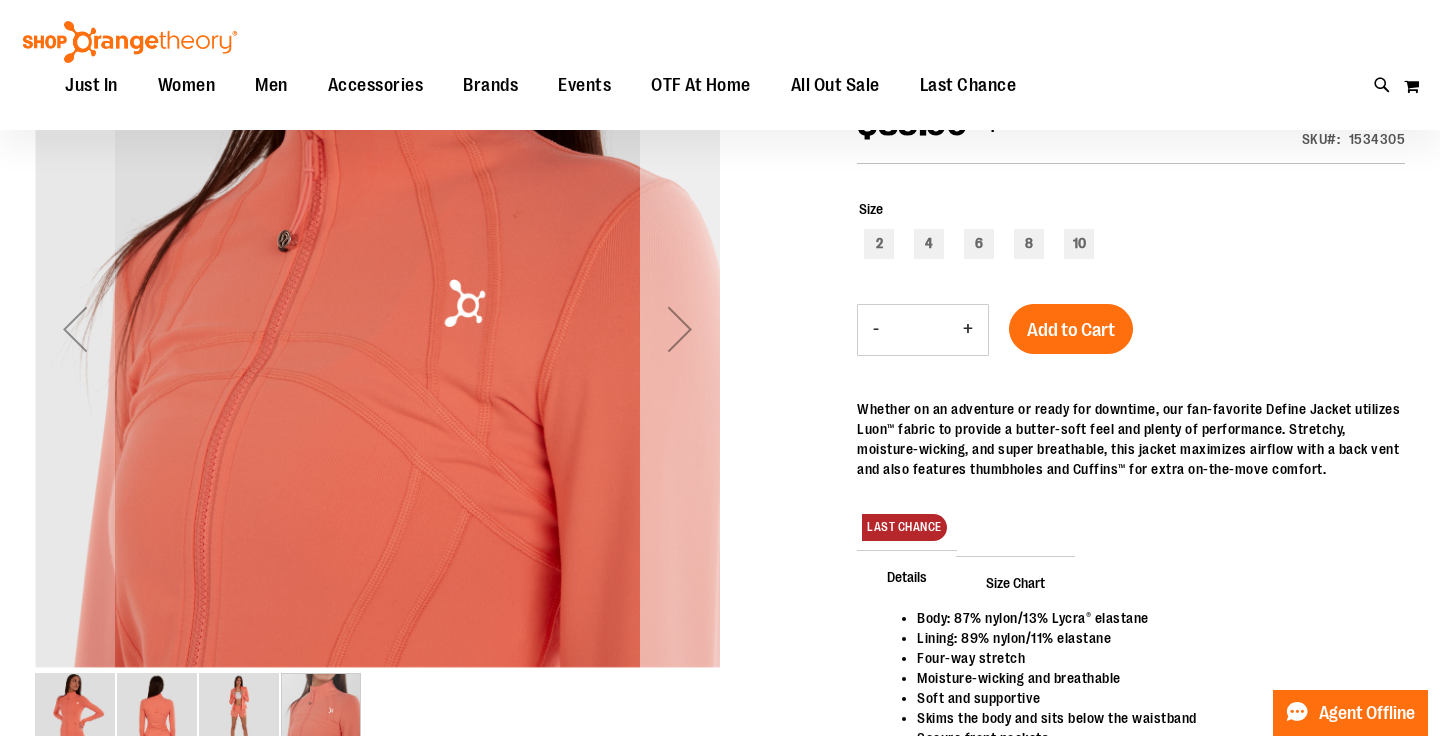click at bounding box center [680, 329] 